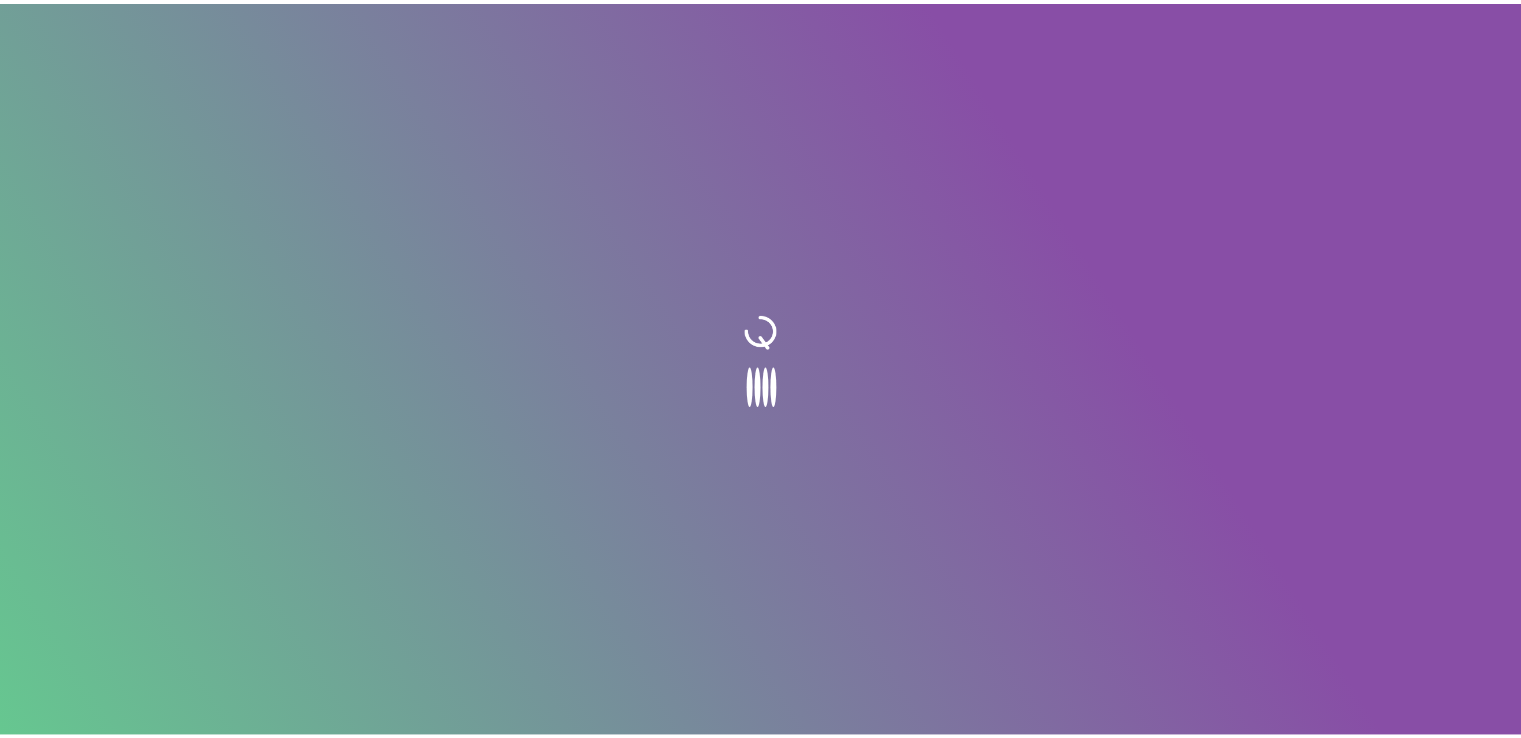 scroll, scrollTop: 0, scrollLeft: 0, axis: both 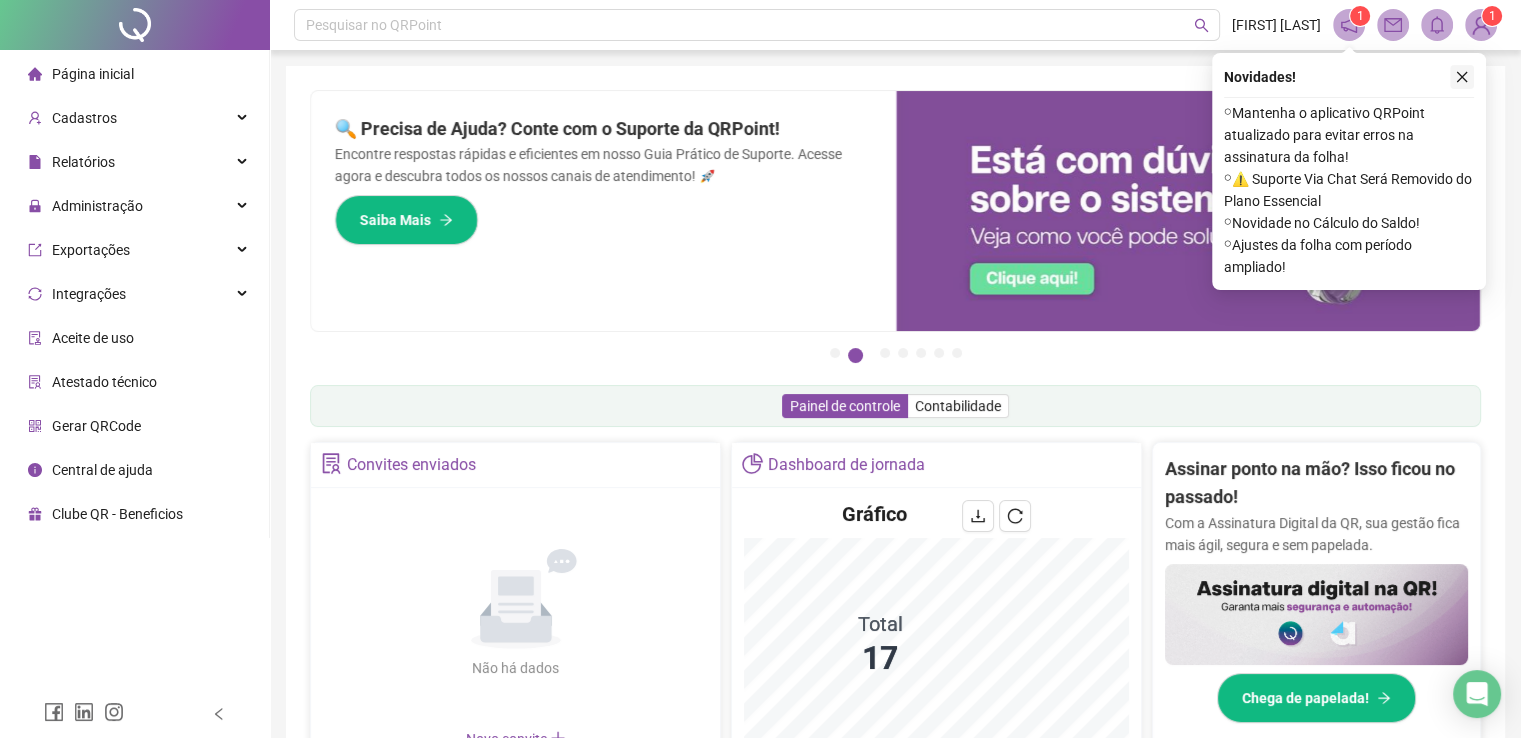 click 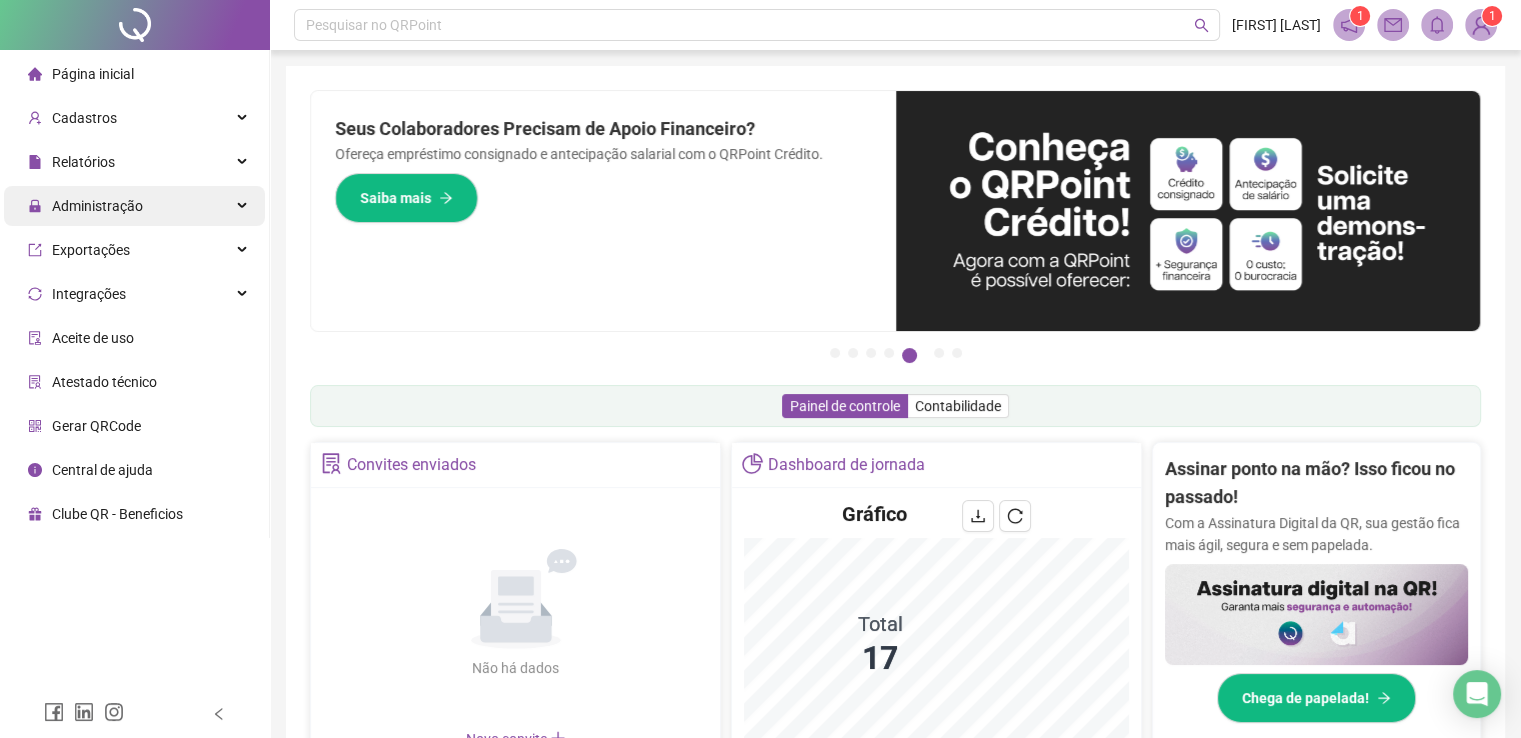 click on "Administração" at bounding box center [134, 206] 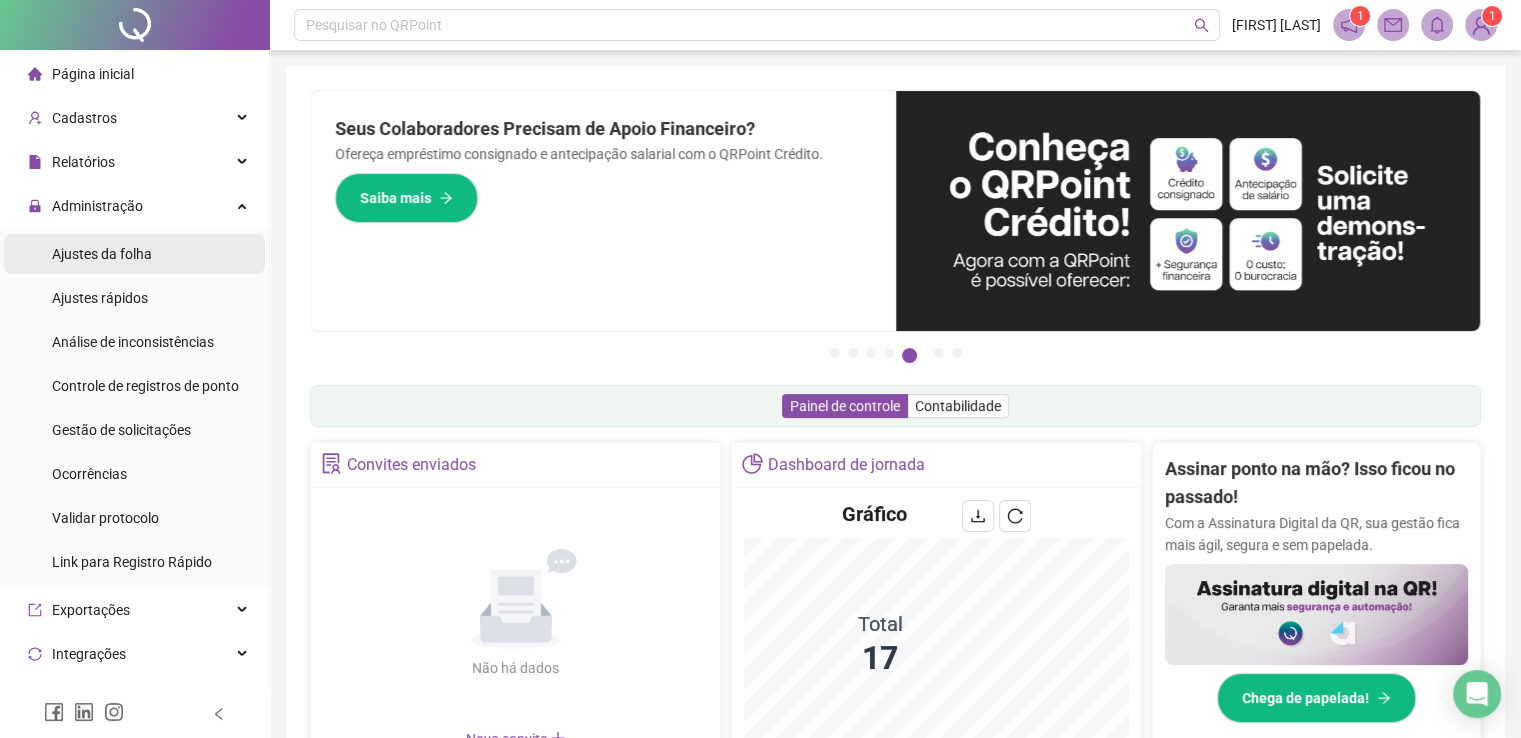click on "Ajustes da folha" at bounding box center [102, 254] 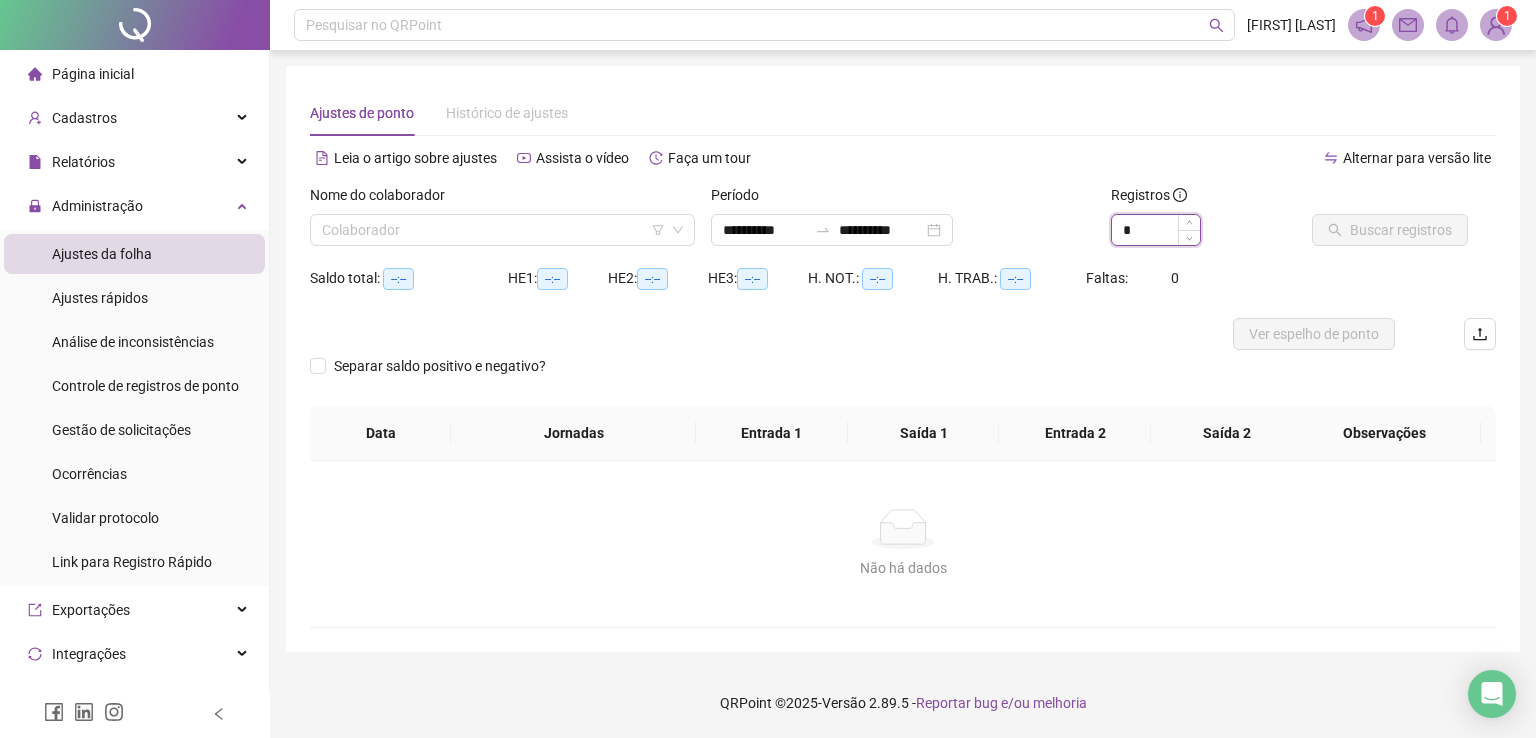 click on "*" at bounding box center [1156, 230] 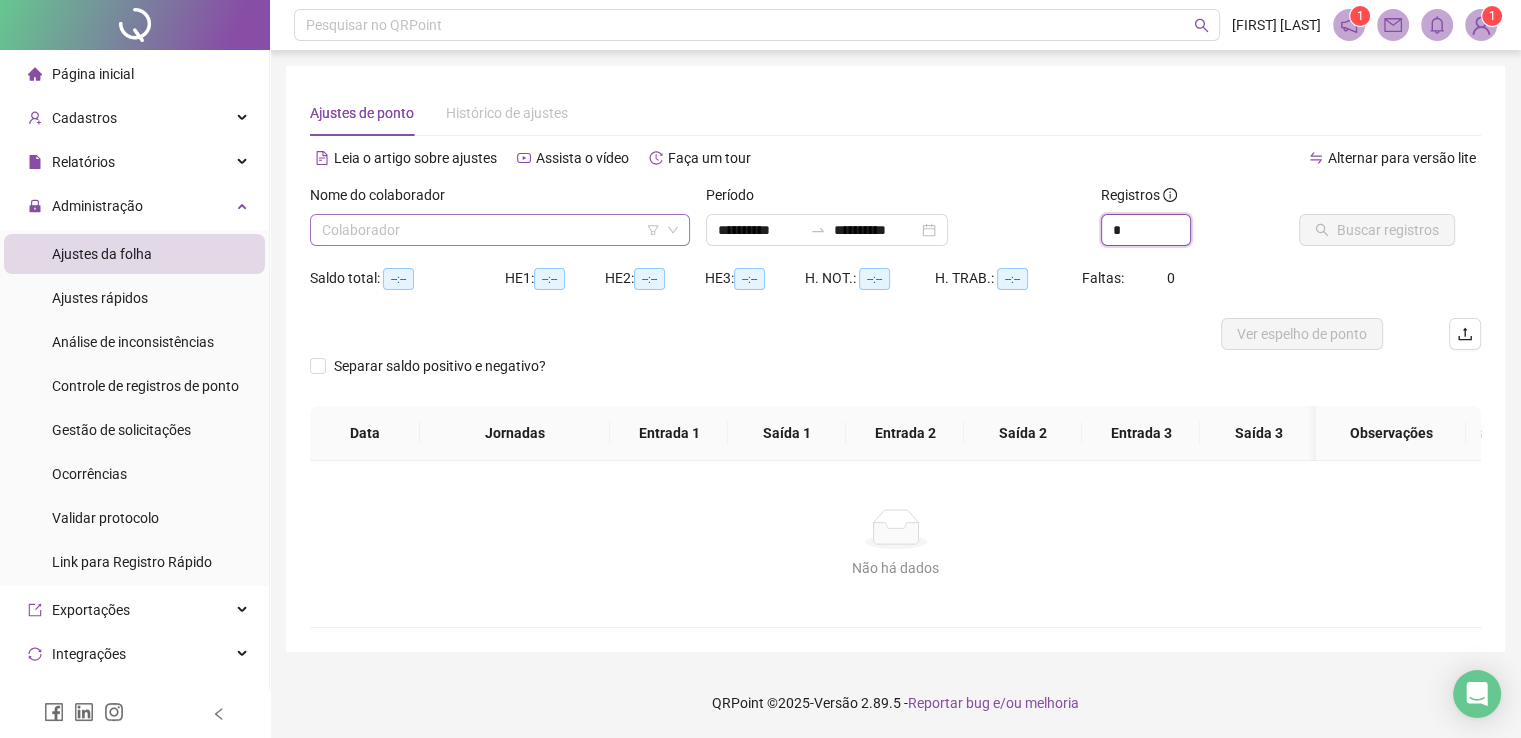 click 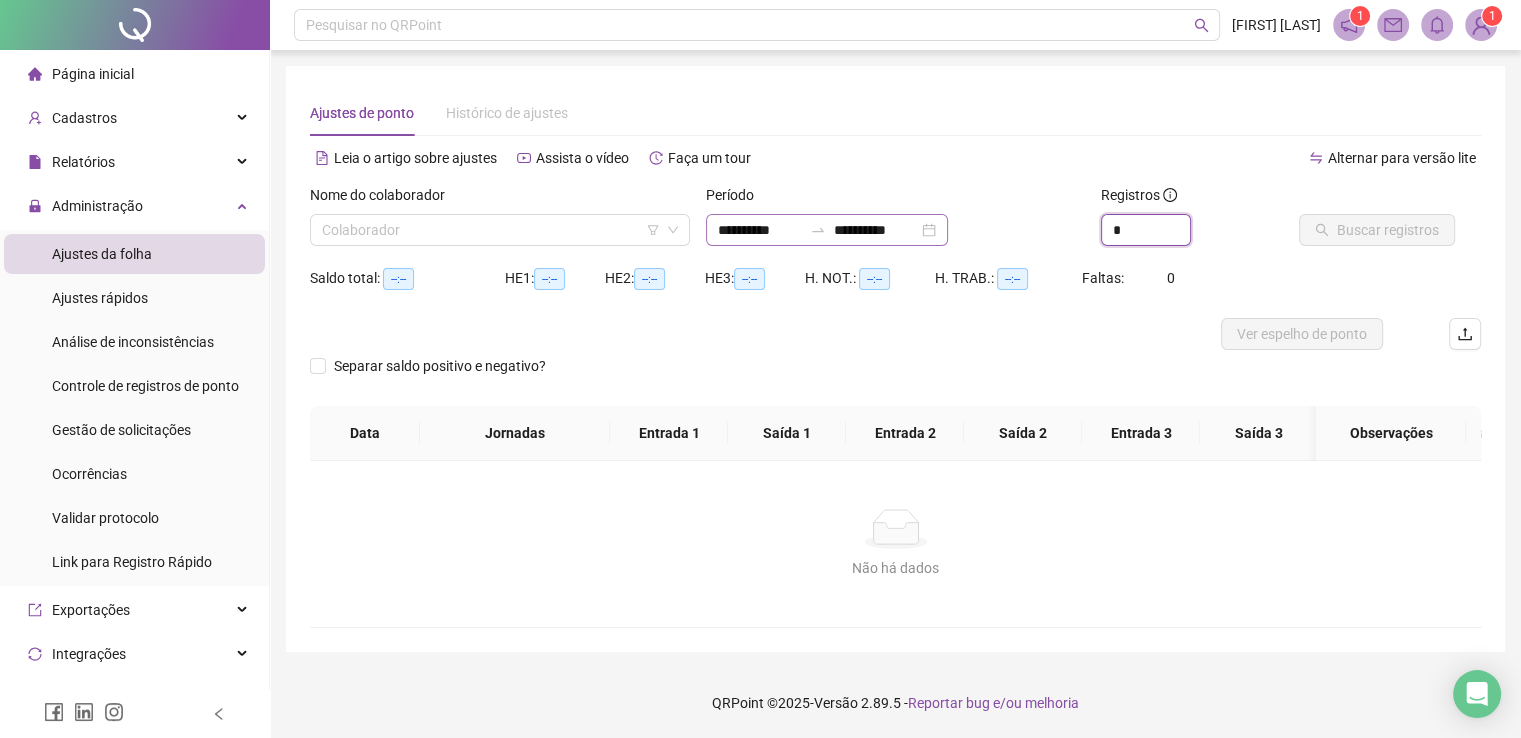 type on "*" 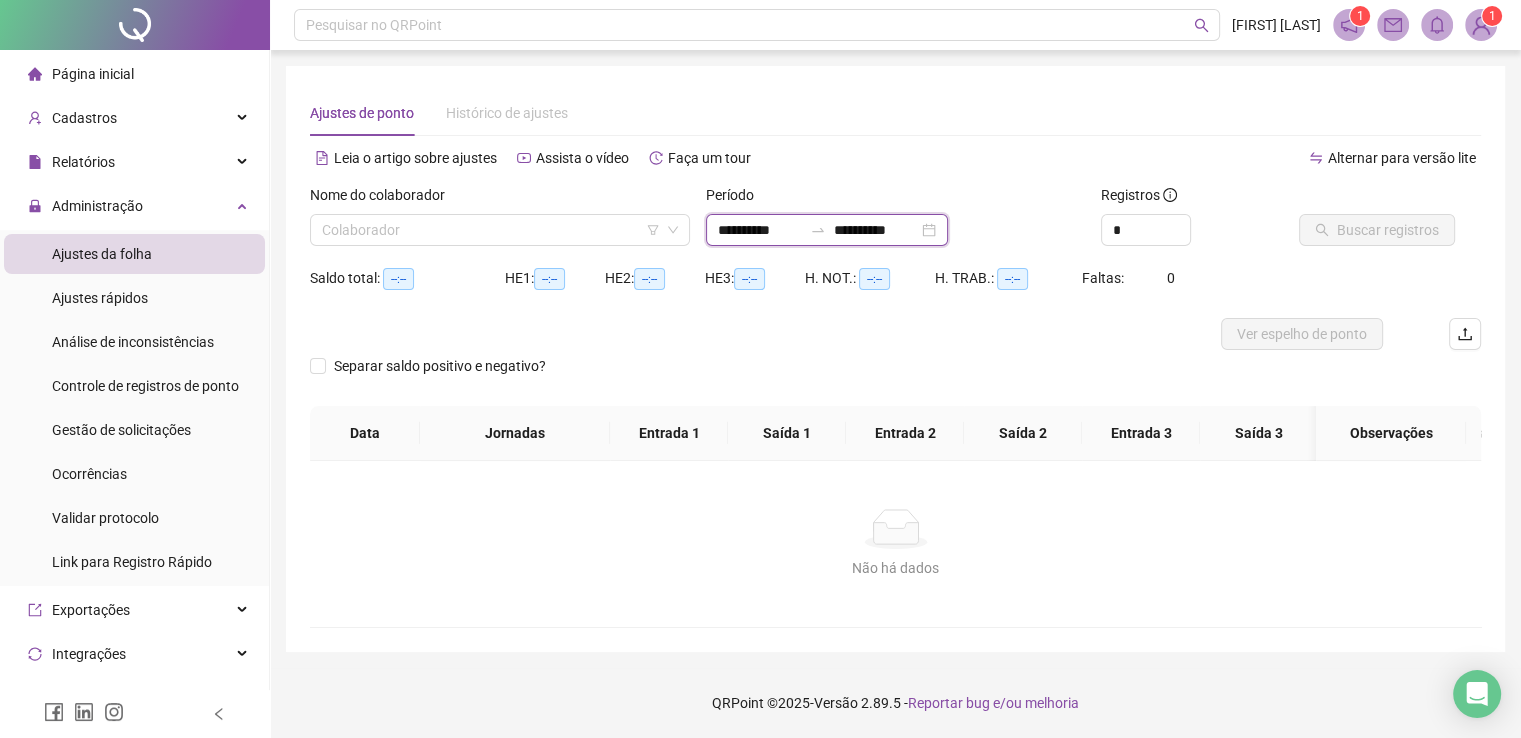 click on "**********" at bounding box center [876, 230] 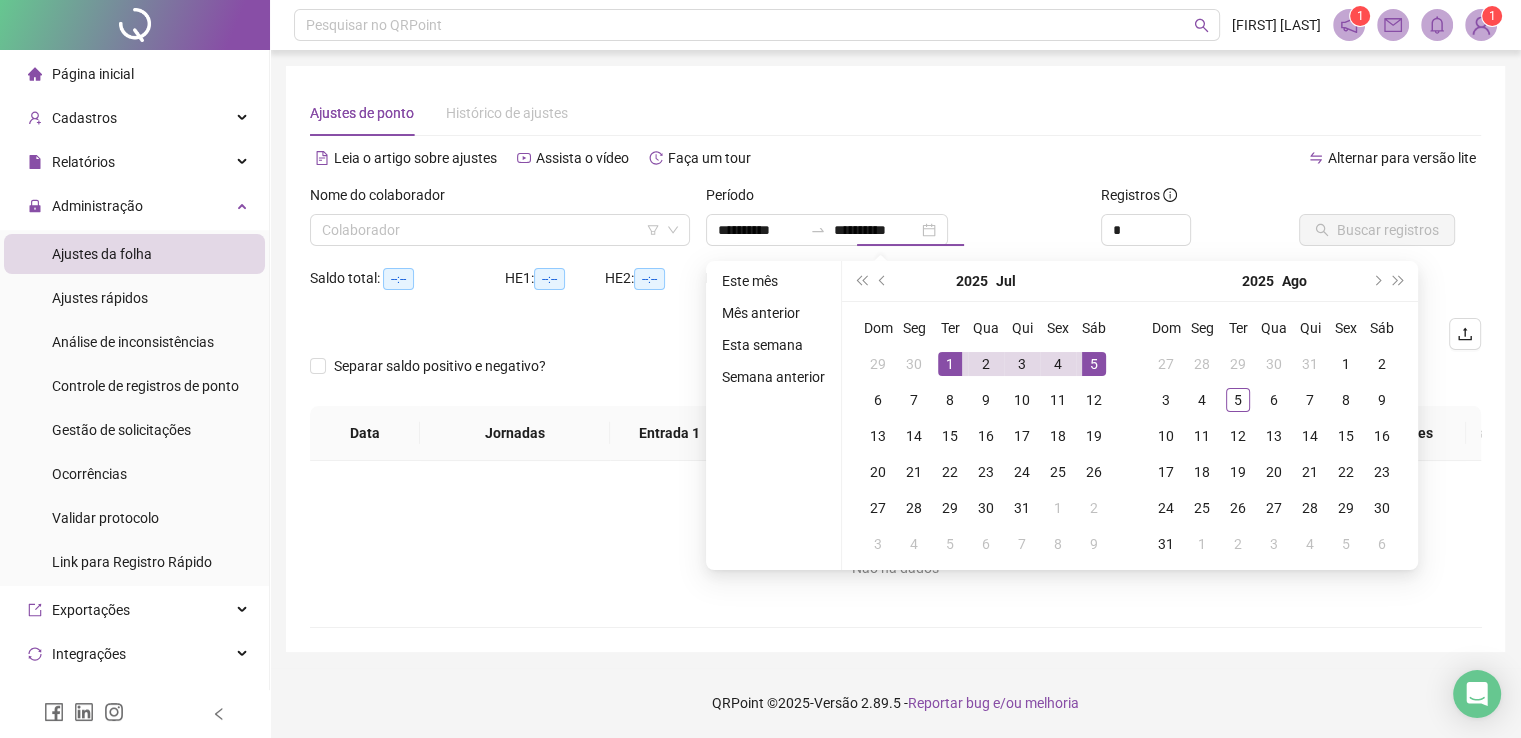 type on "**********" 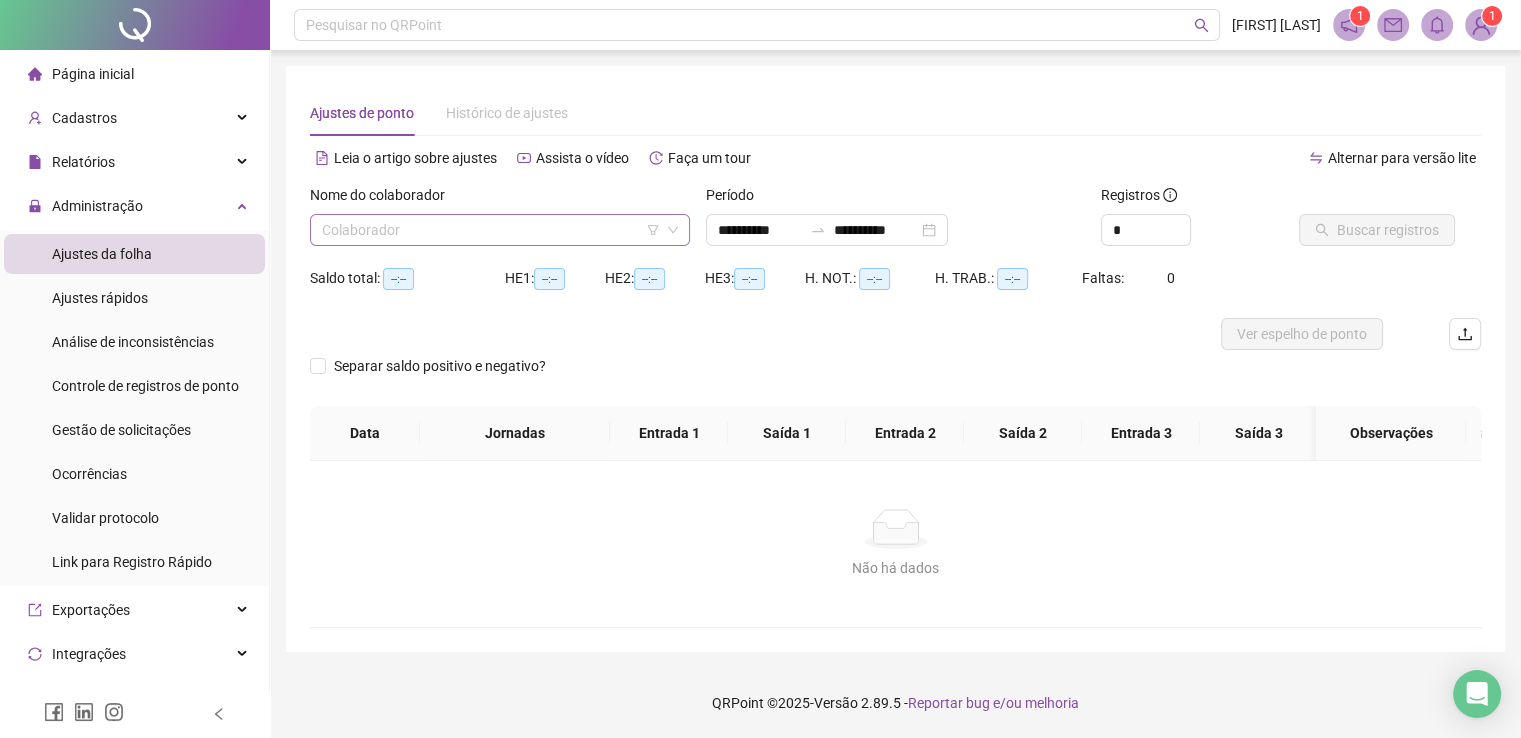 click 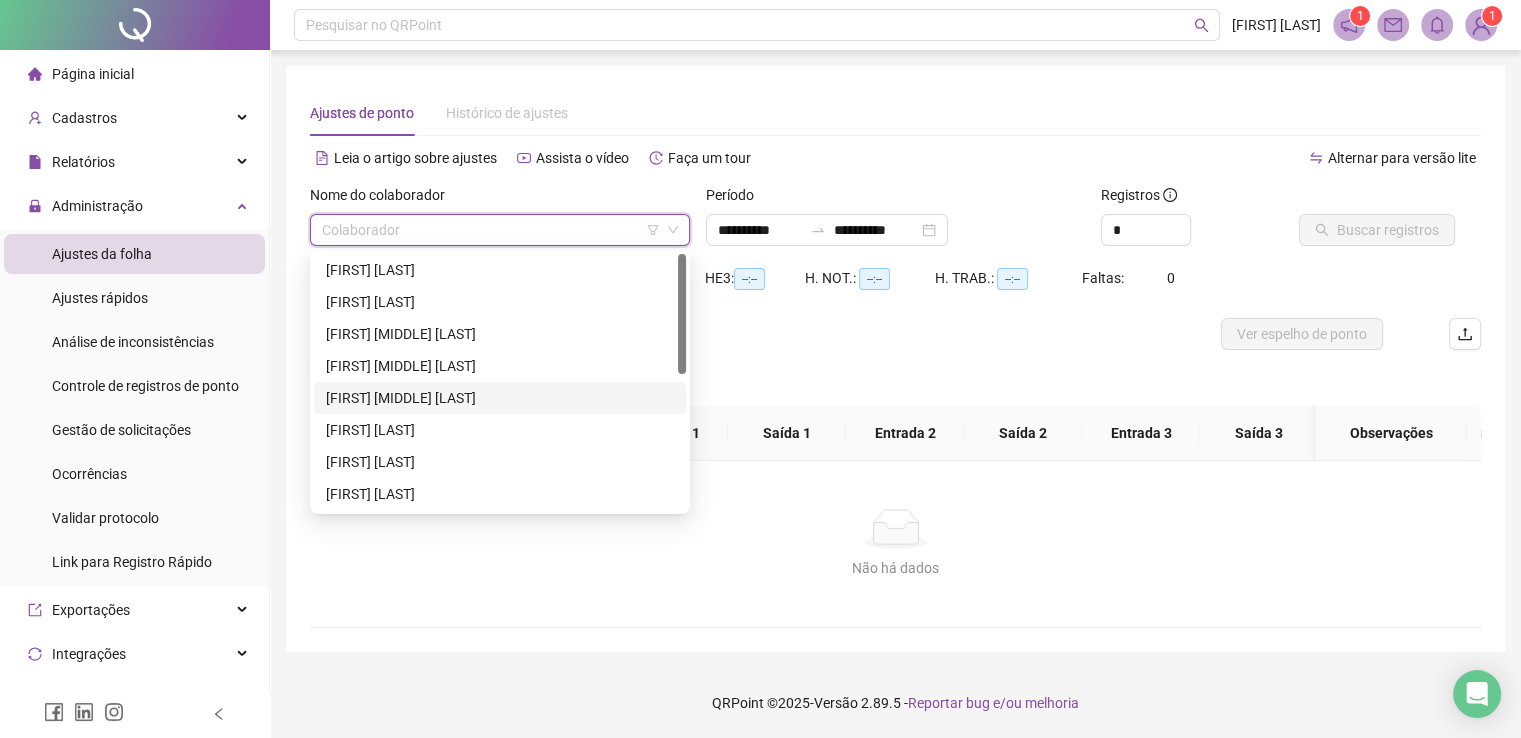 click on "[FIRST] [MIDDLE] [LAST]" at bounding box center (500, 398) 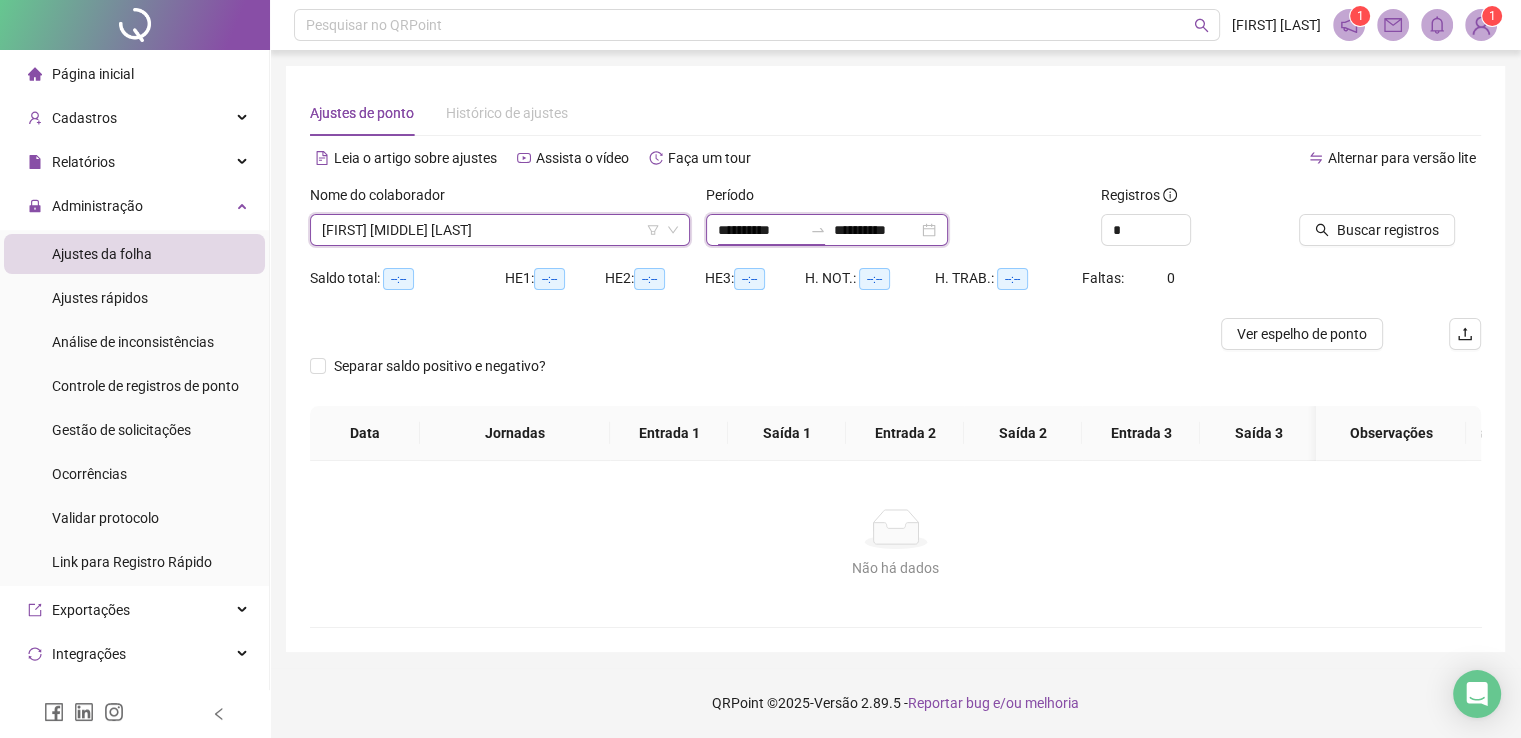 click on "**********" at bounding box center [760, 230] 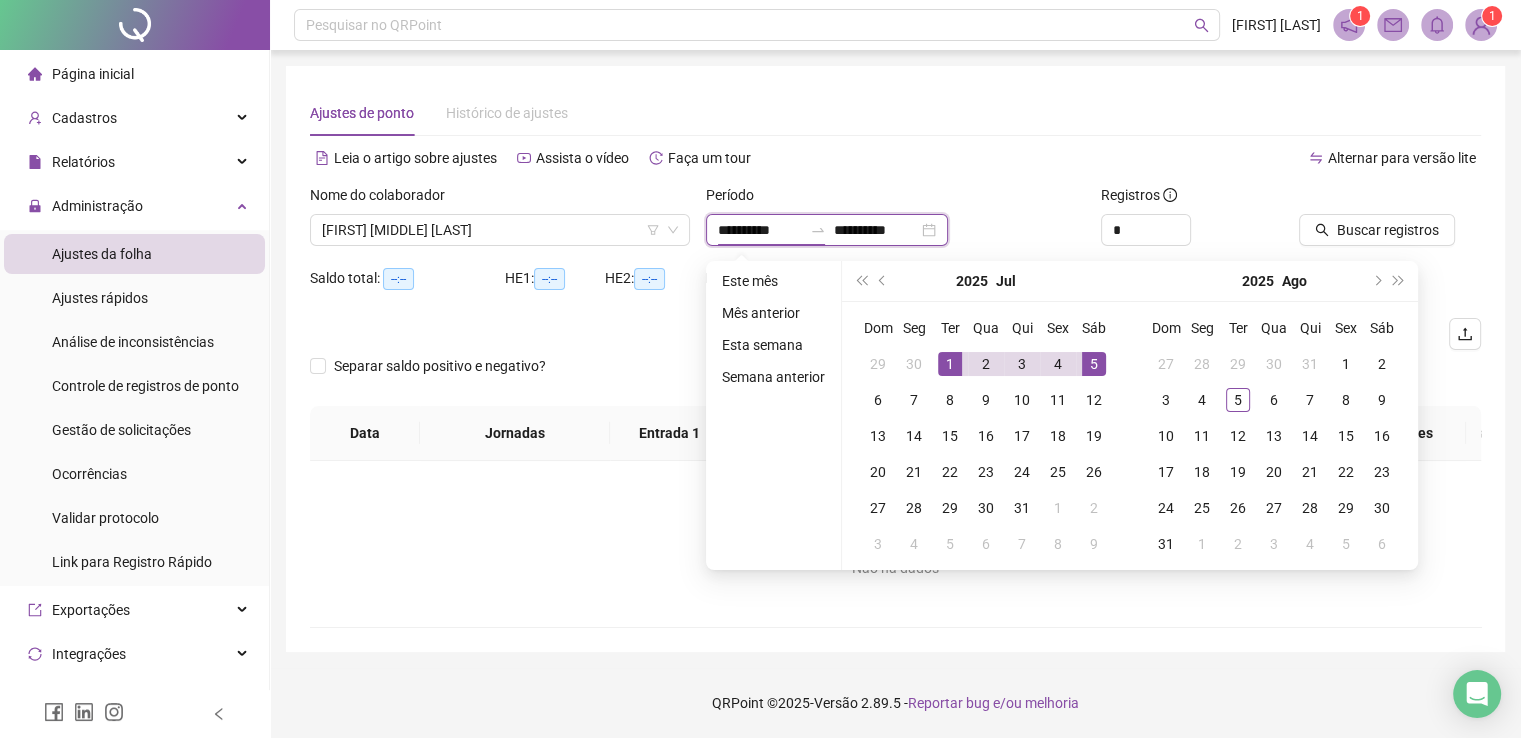 click on "**********" at bounding box center [760, 230] 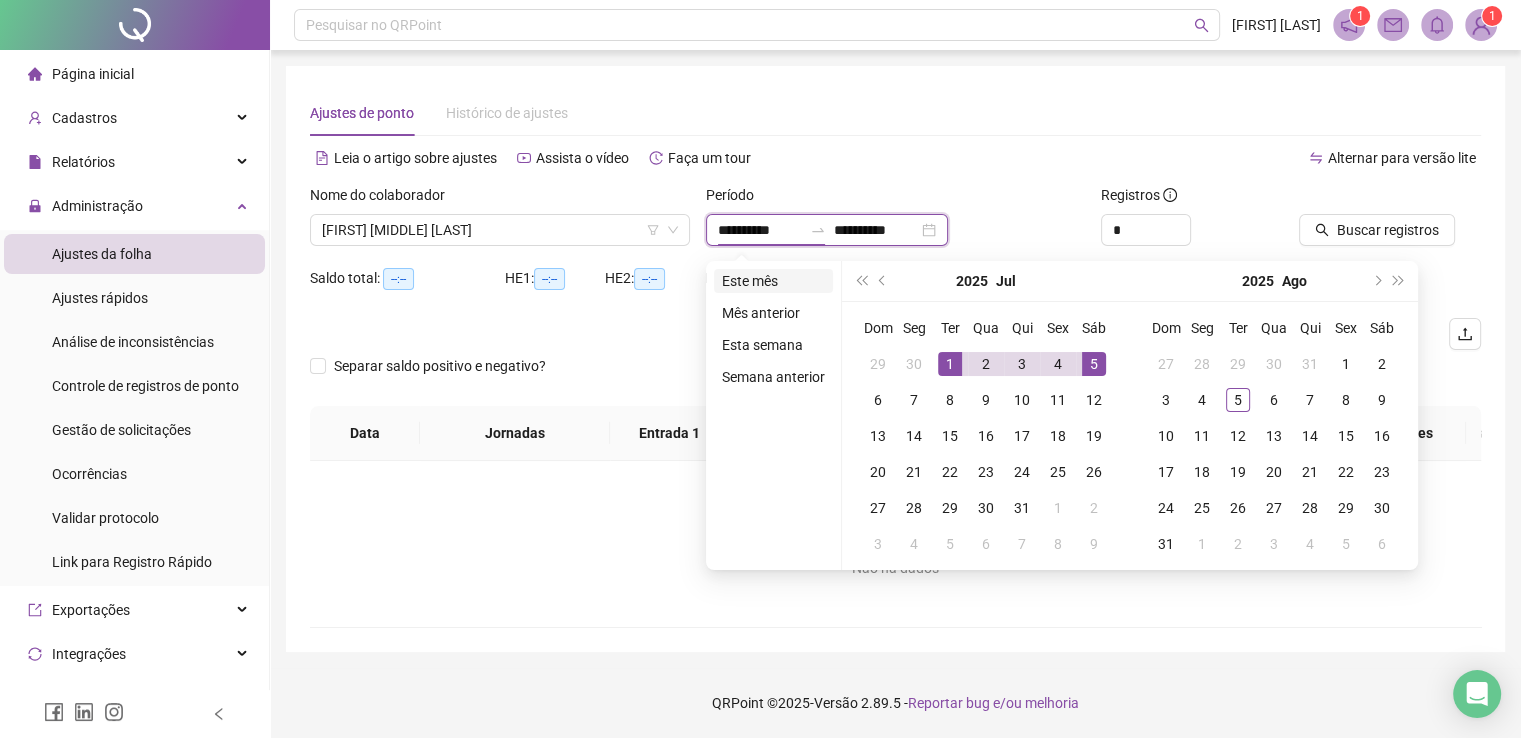 type on "**********" 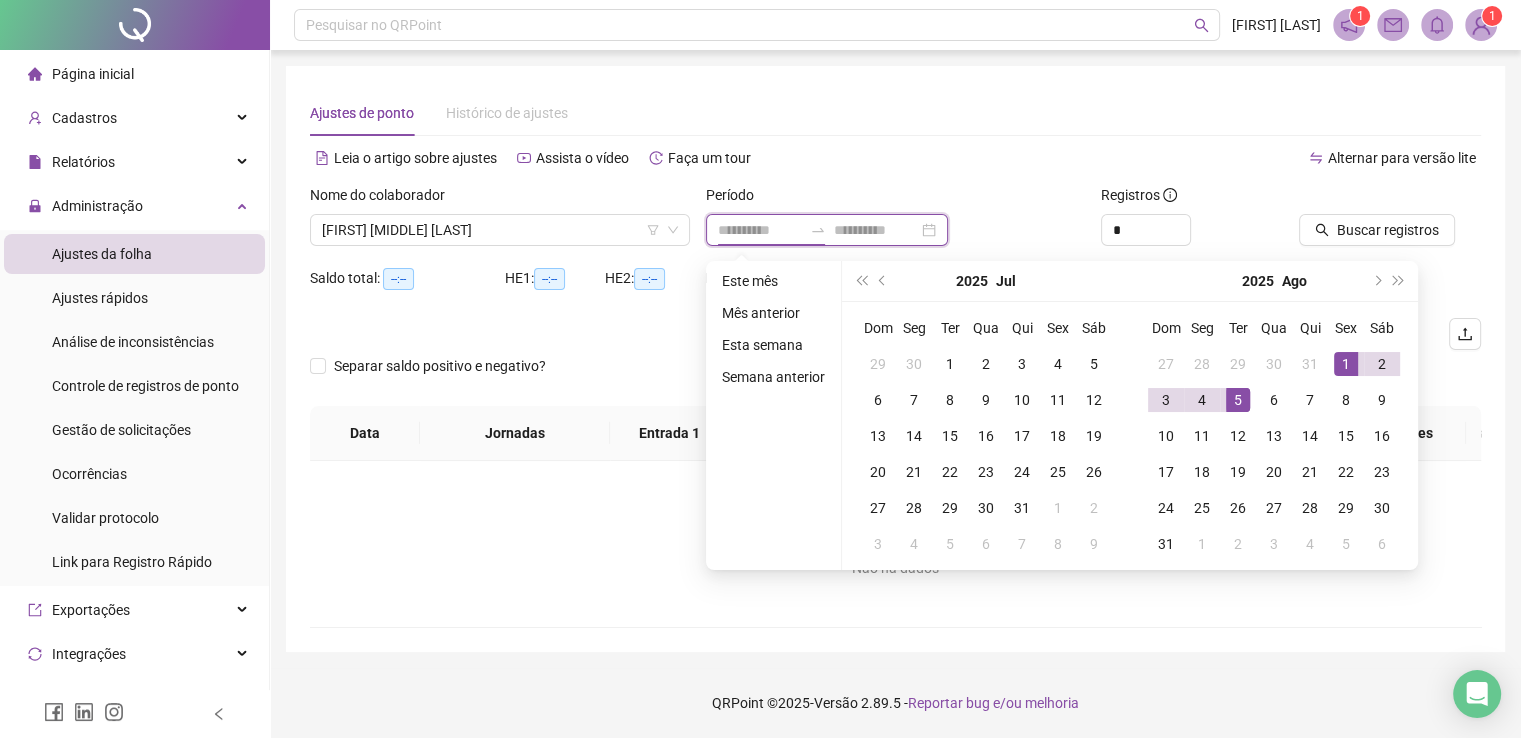 type on "**********" 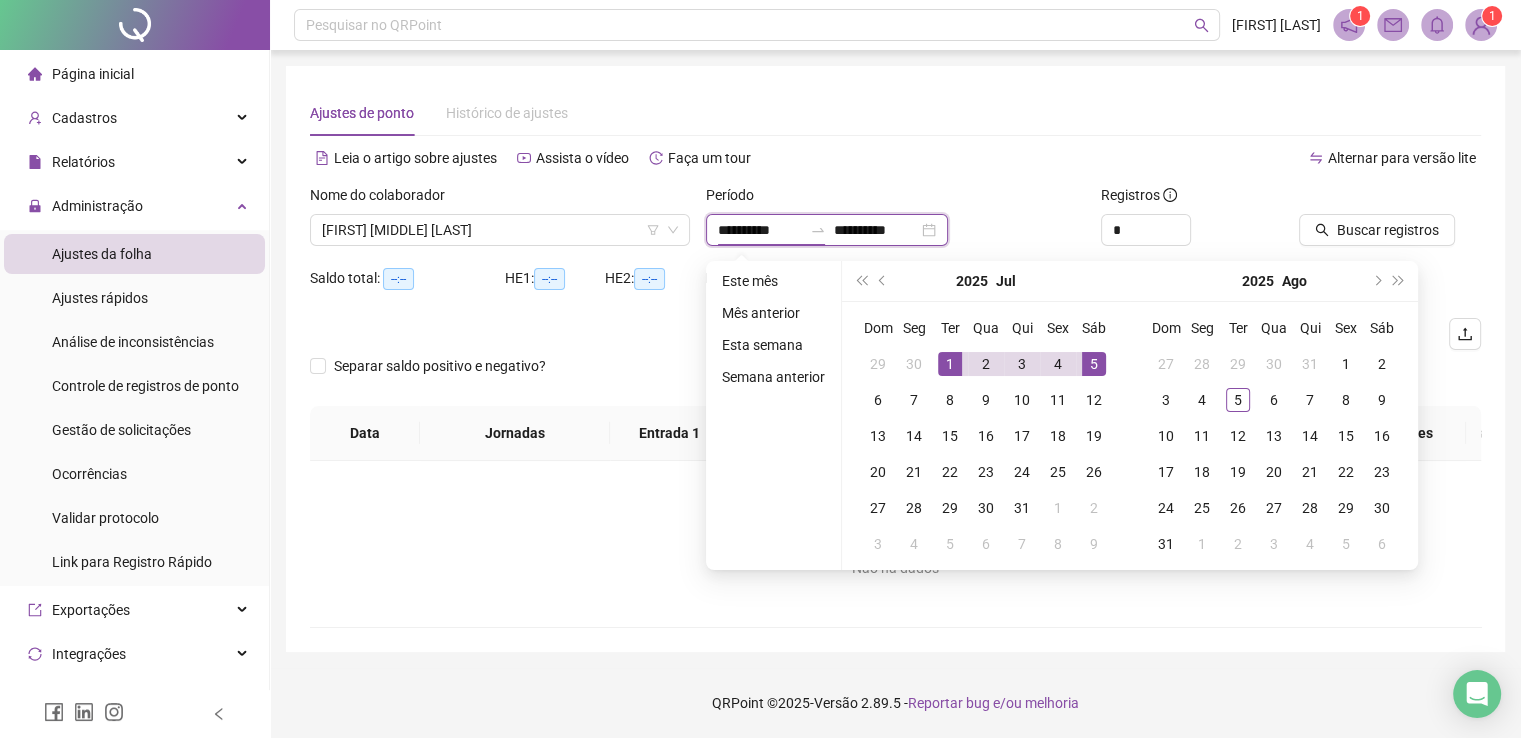 type on "**********" 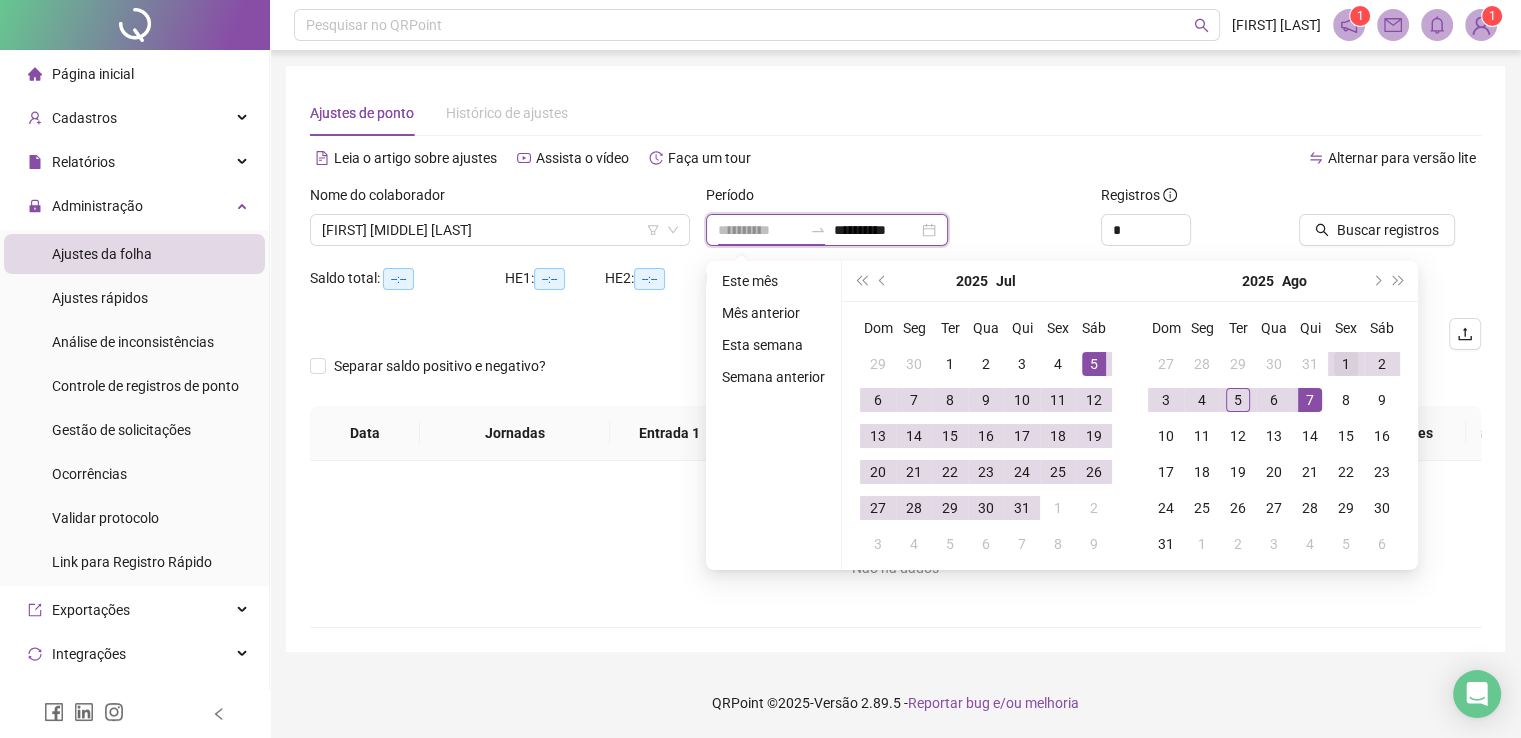 type on "**********" 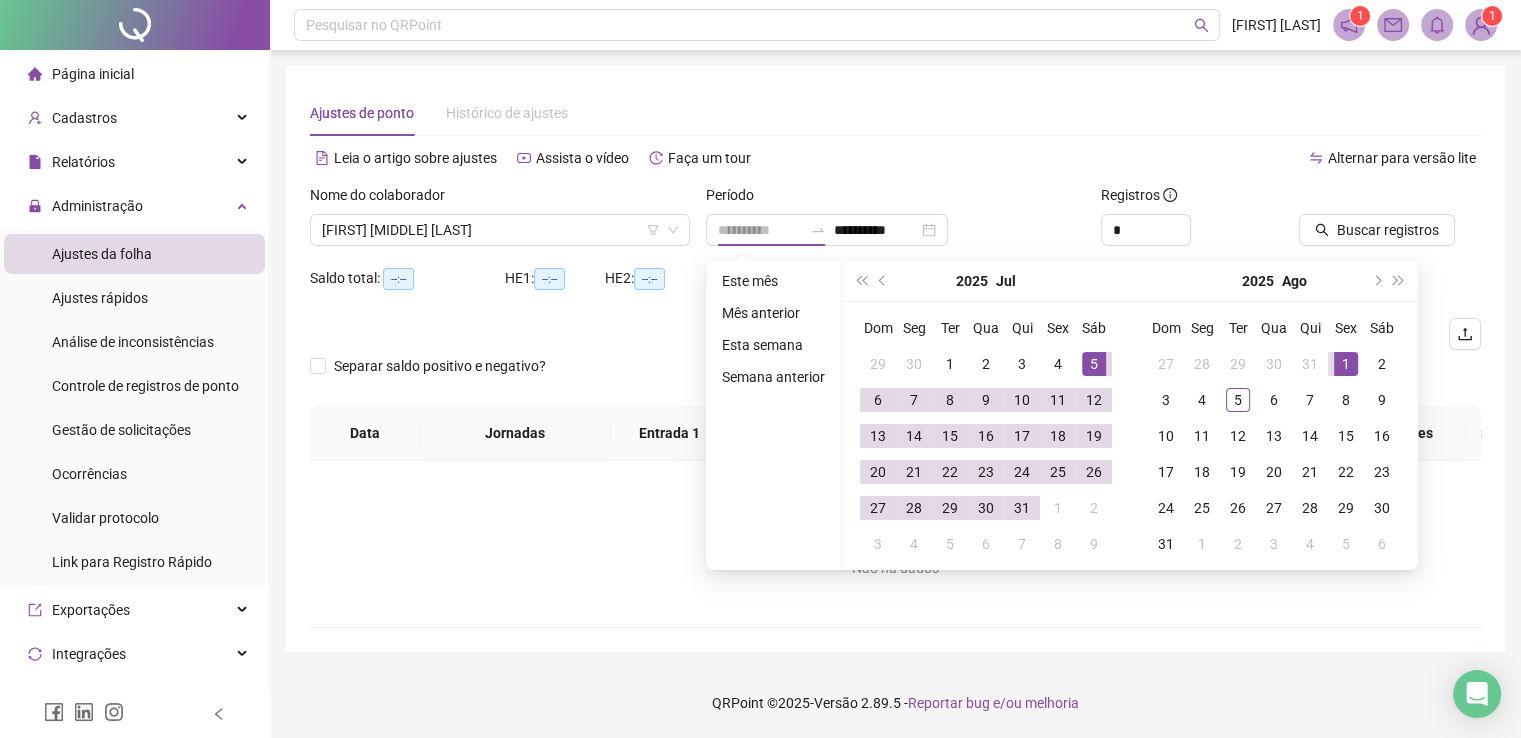 click on "1" at bounding box center (1346, 364) 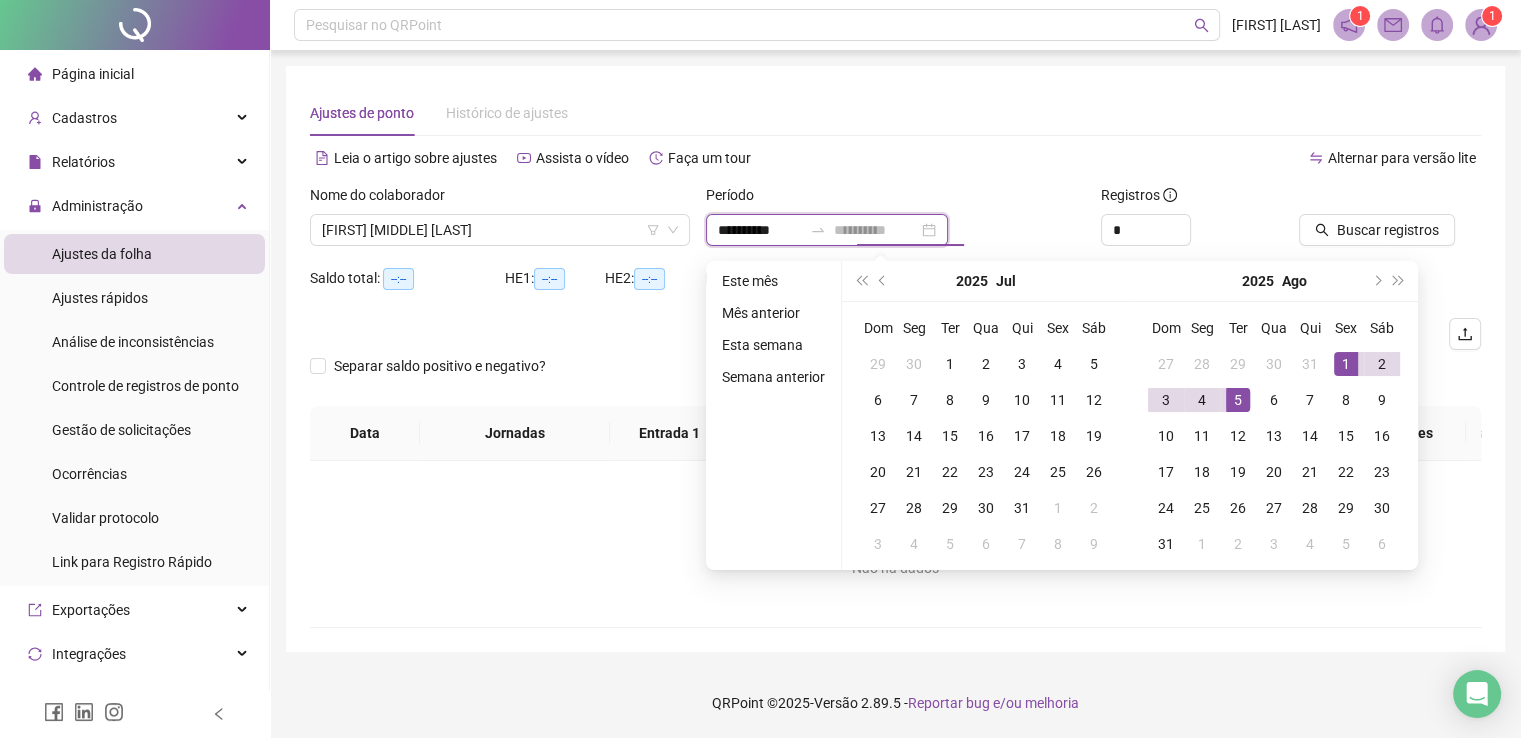 type on "**********" 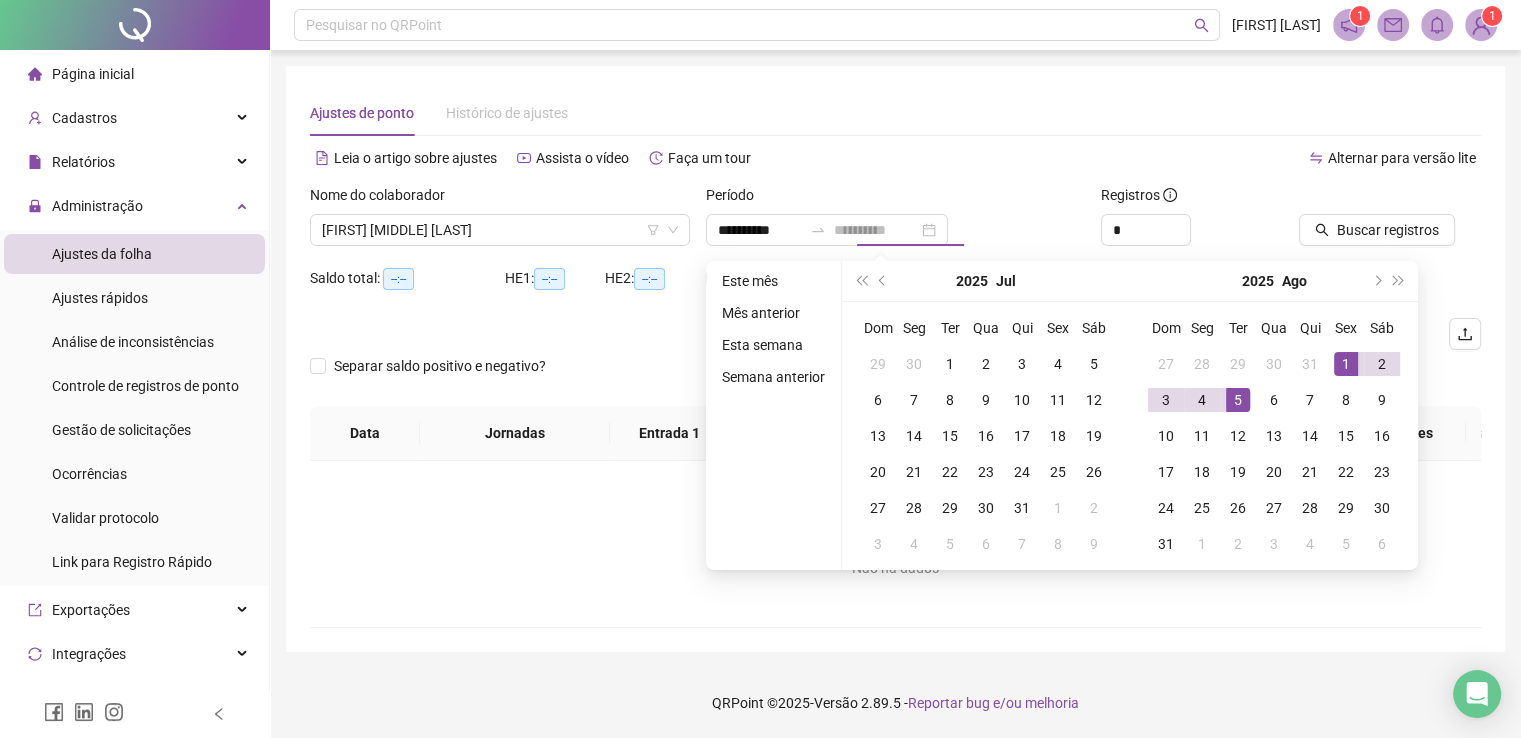 click on "5" at bounding box center [1238, 400] 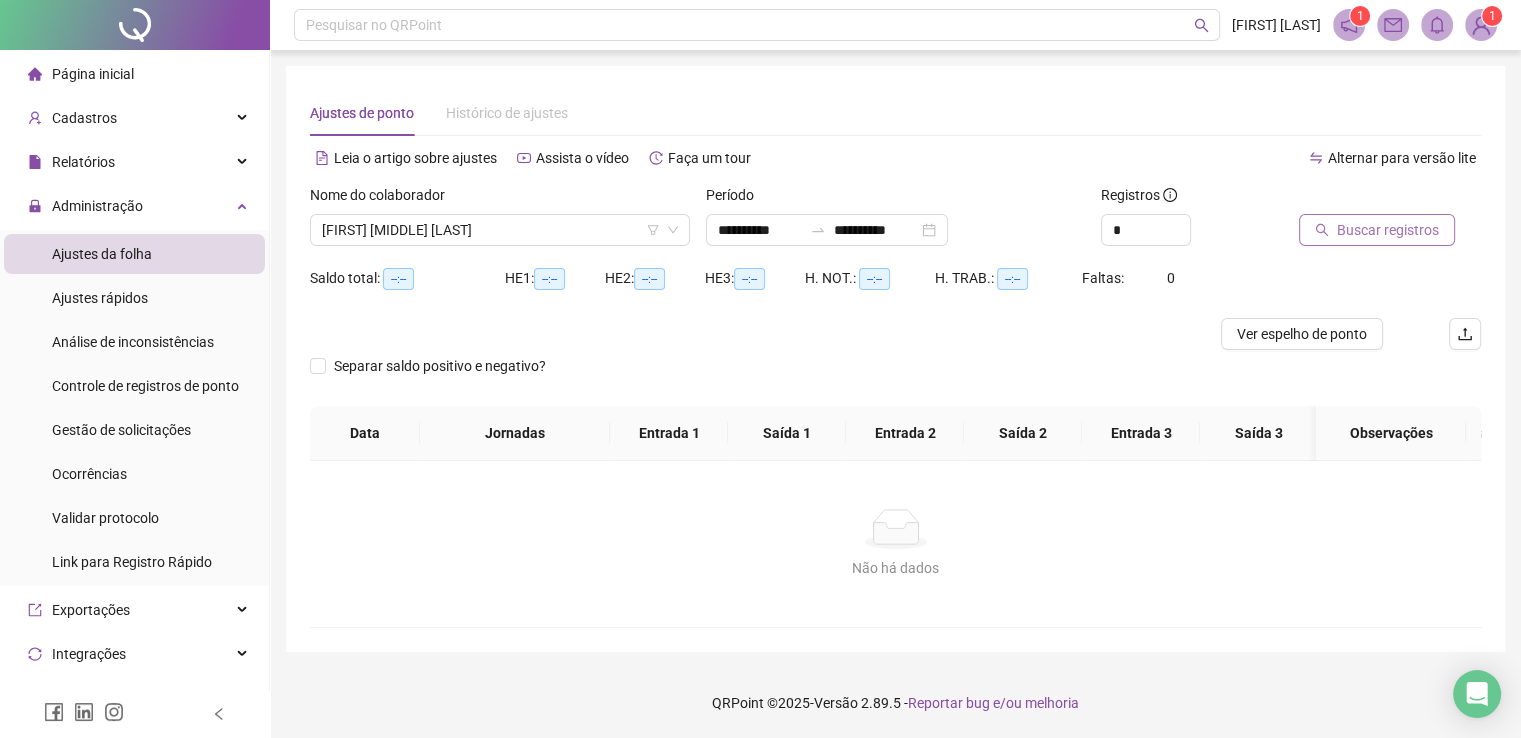 click on "Buscar registros" at bounding box center [1388, 230] 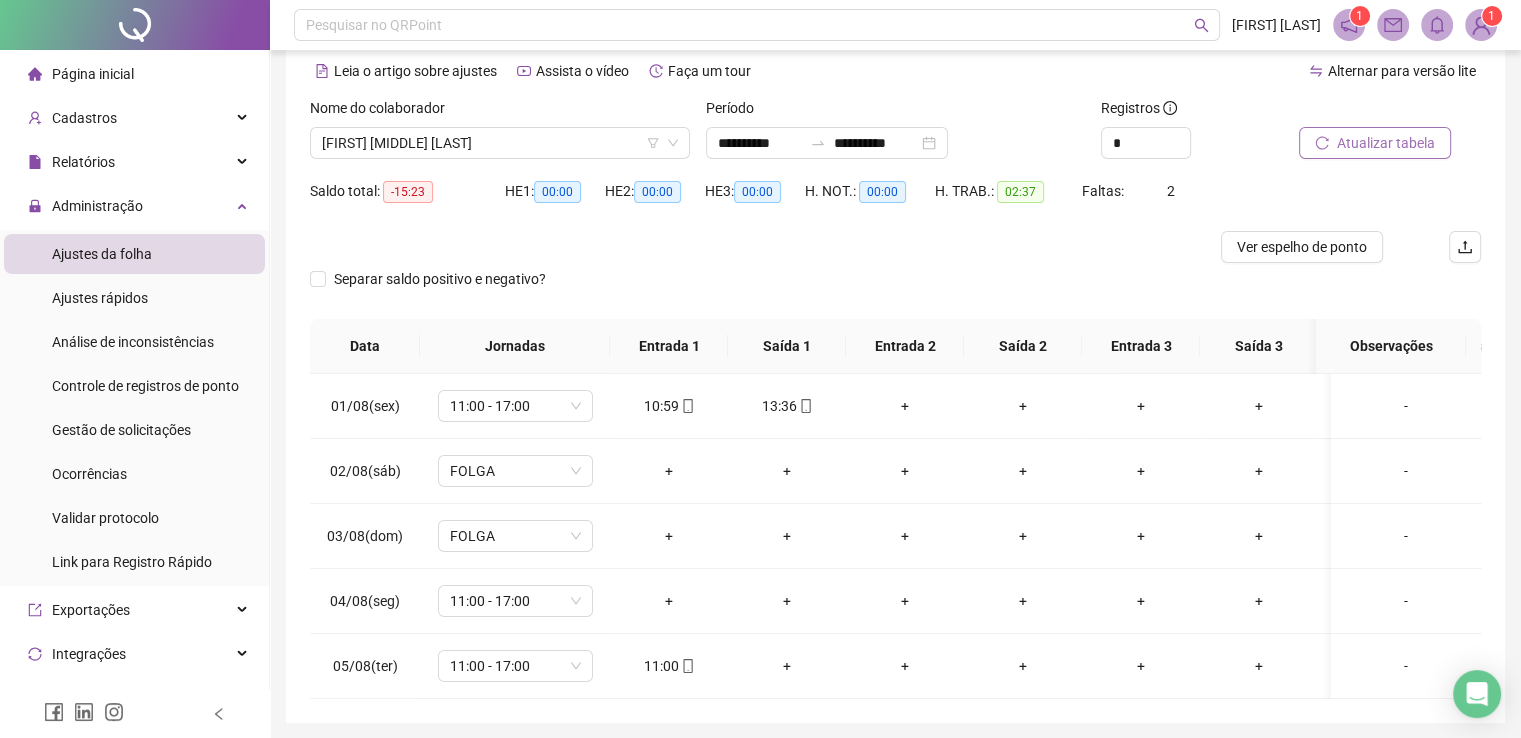 scroll, scrollTop: 95, scrollLeft: 0, axis: vertical 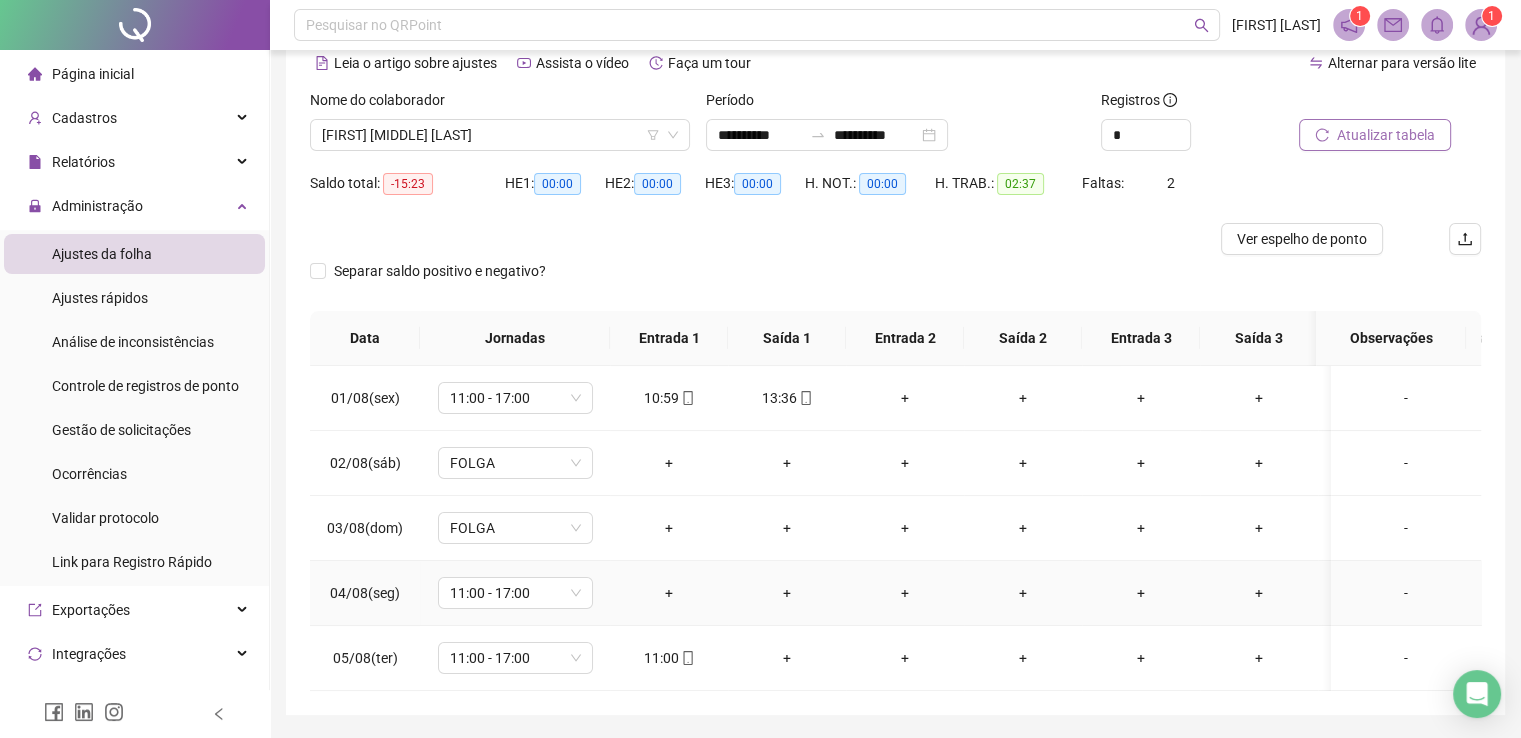 click on "+" at bounding box center (669, 593) 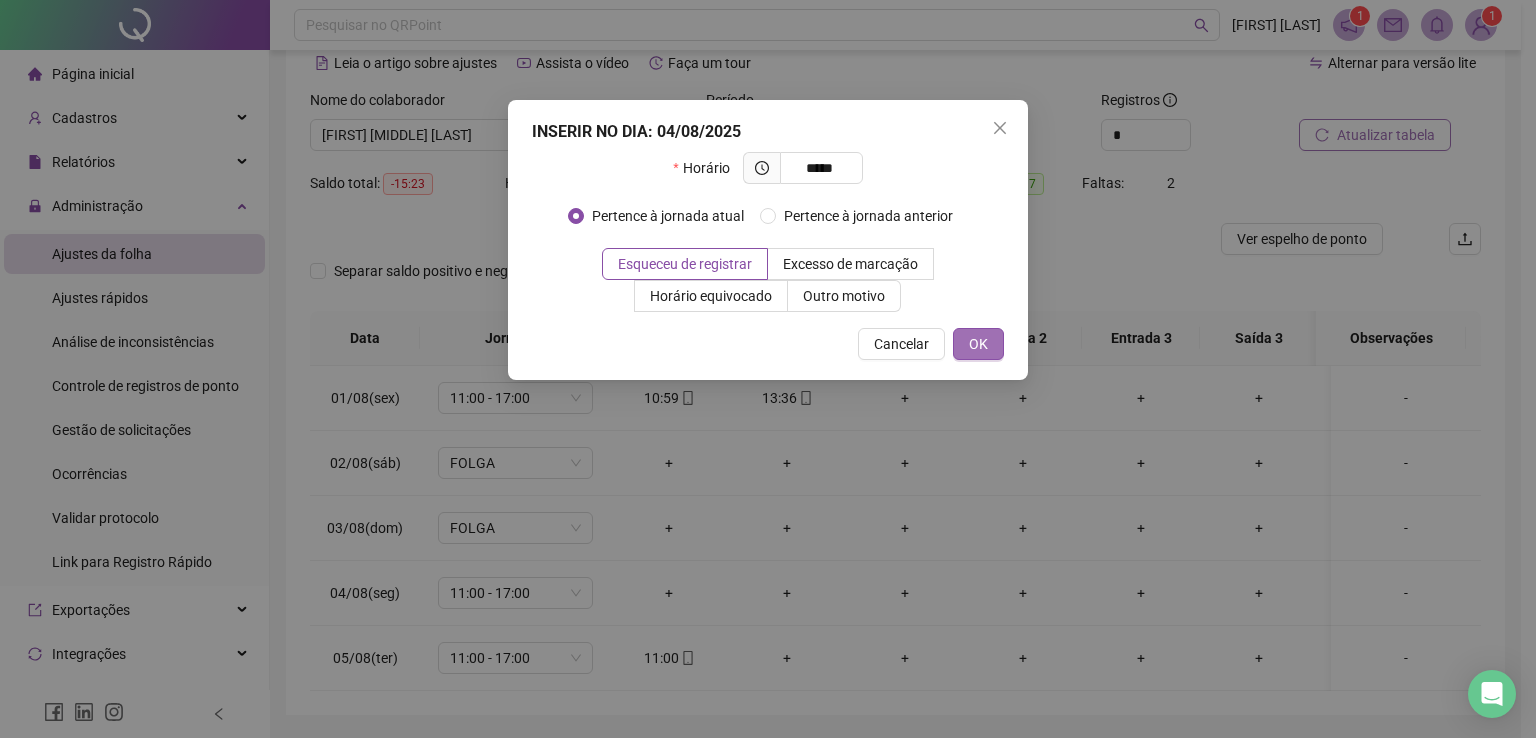 type on "*****" 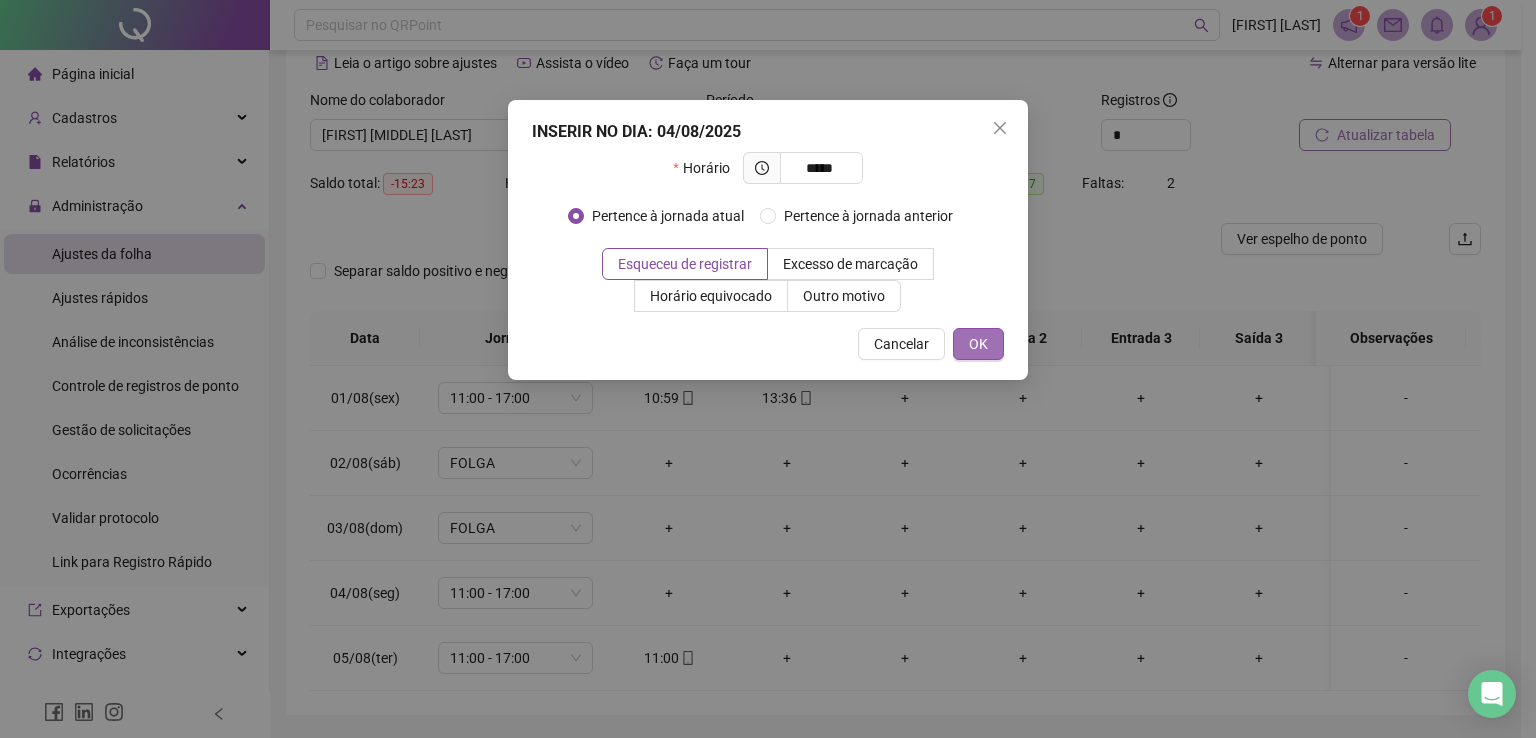 click on "OK" at bounding box center [978, 344] 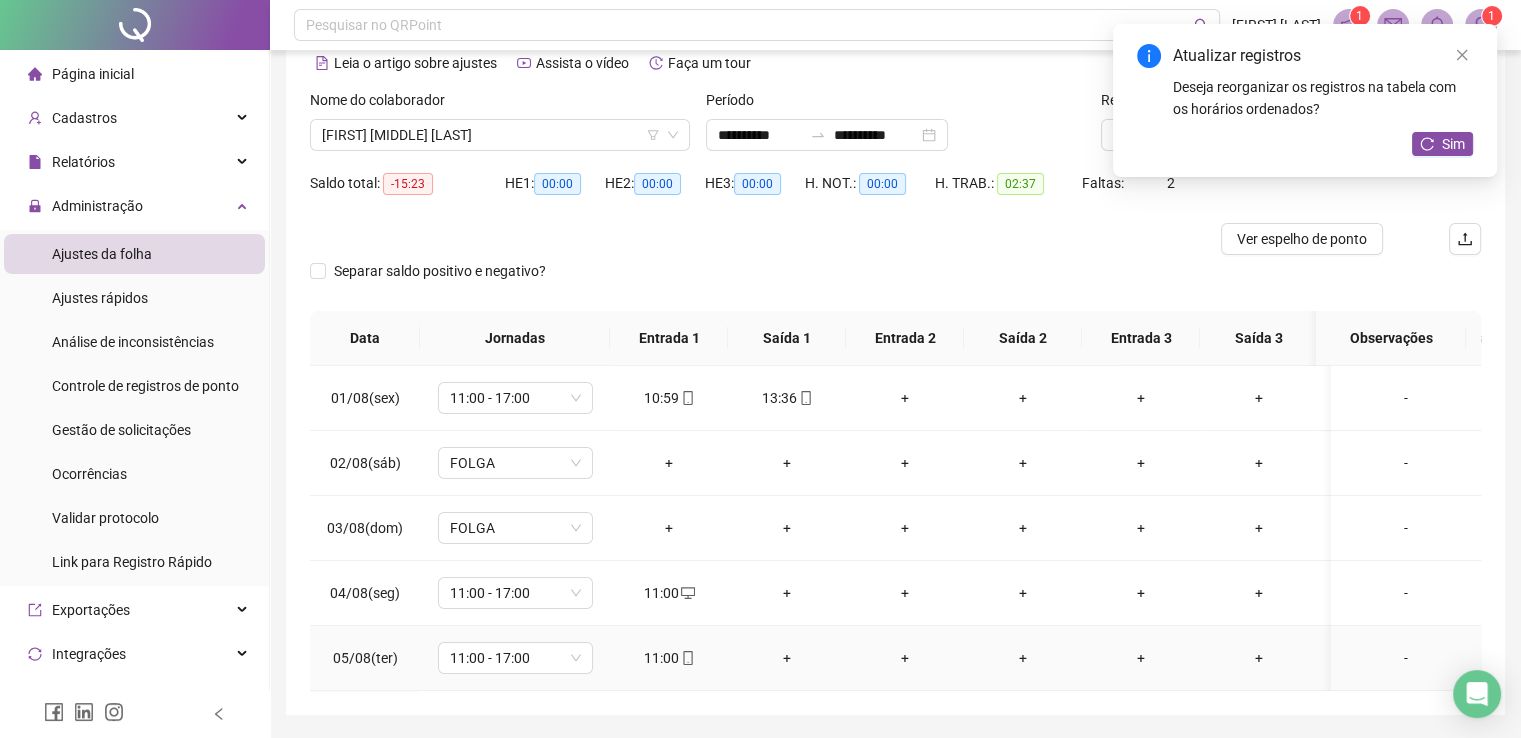 click on "+" at bounding box center (787, 658) 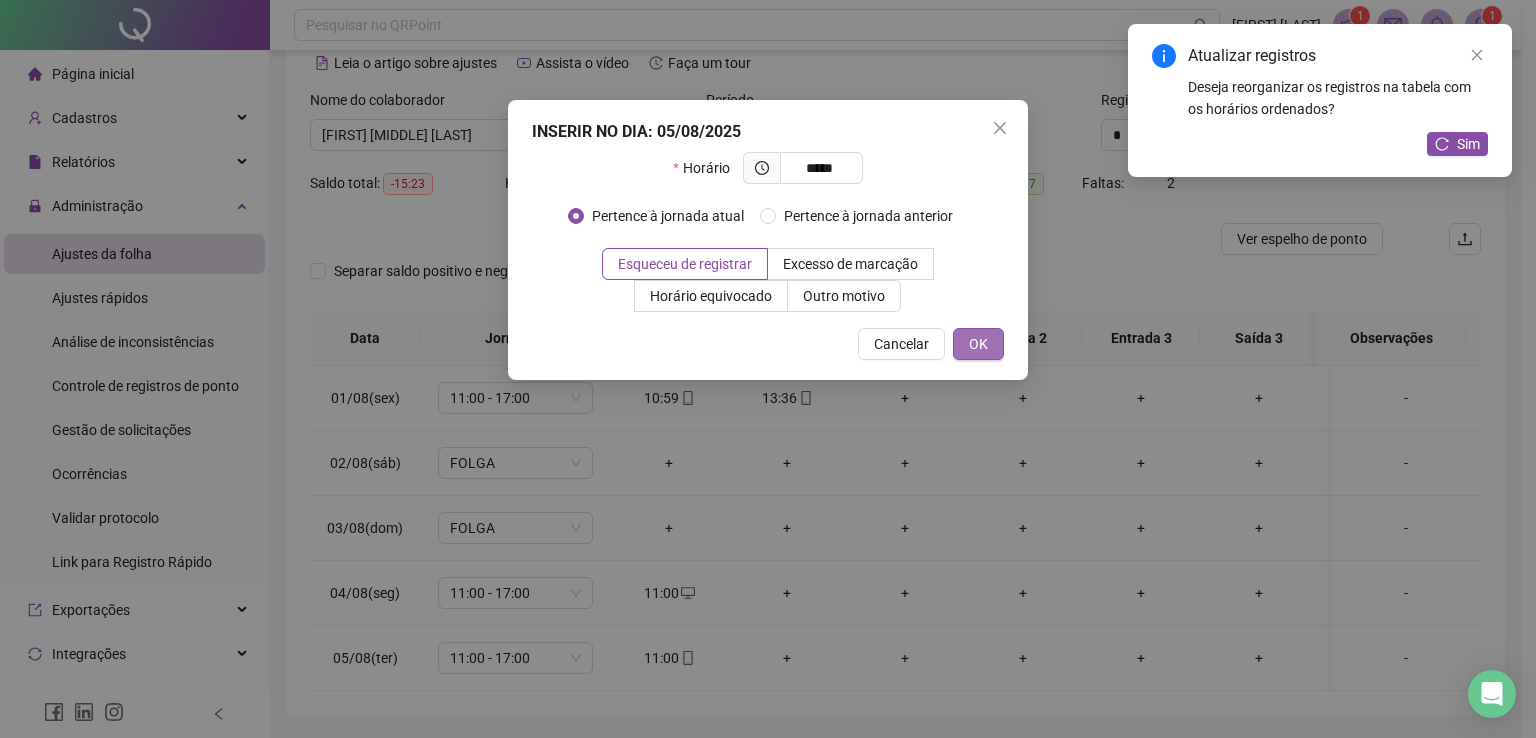 type on "*****" 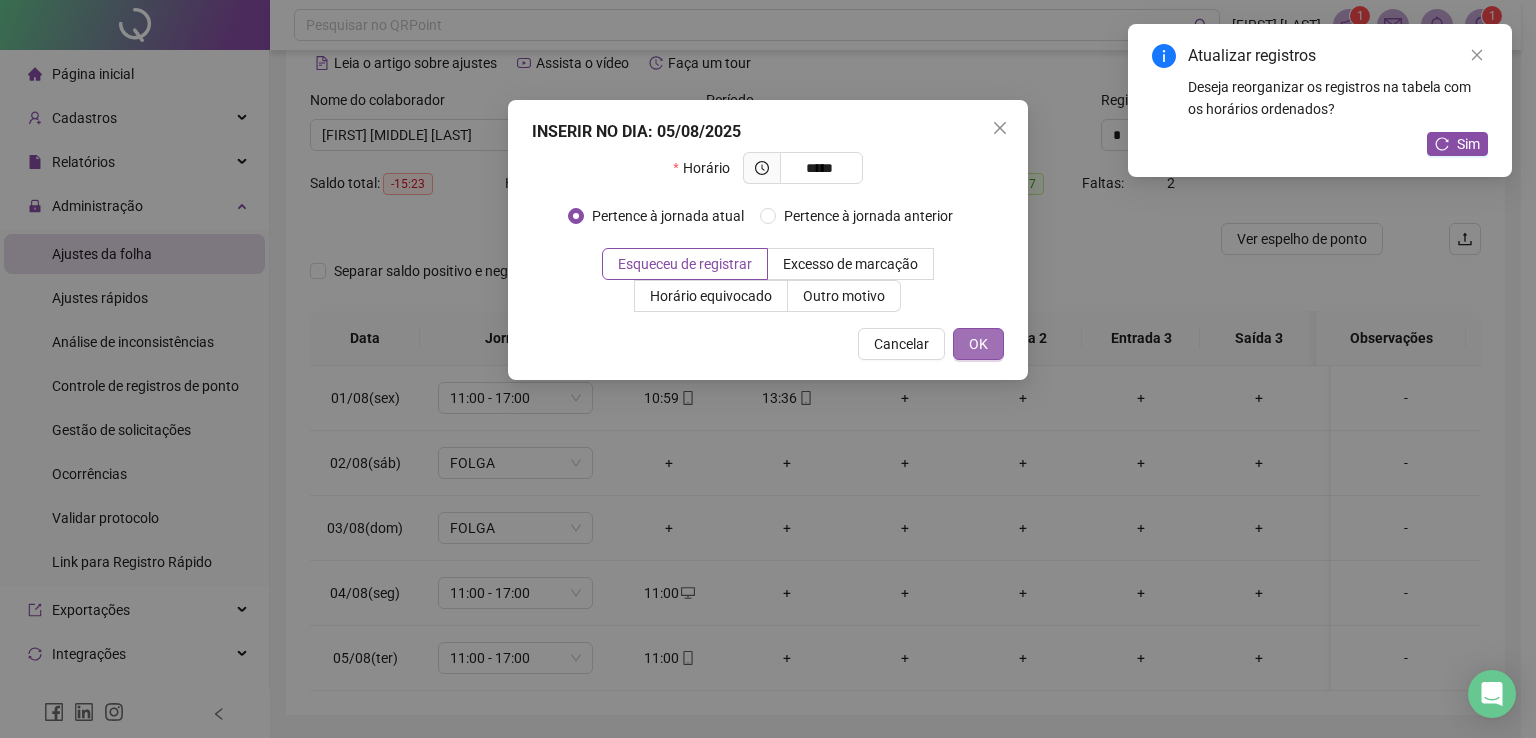 click on "OK" at bounding box center (978, 344) 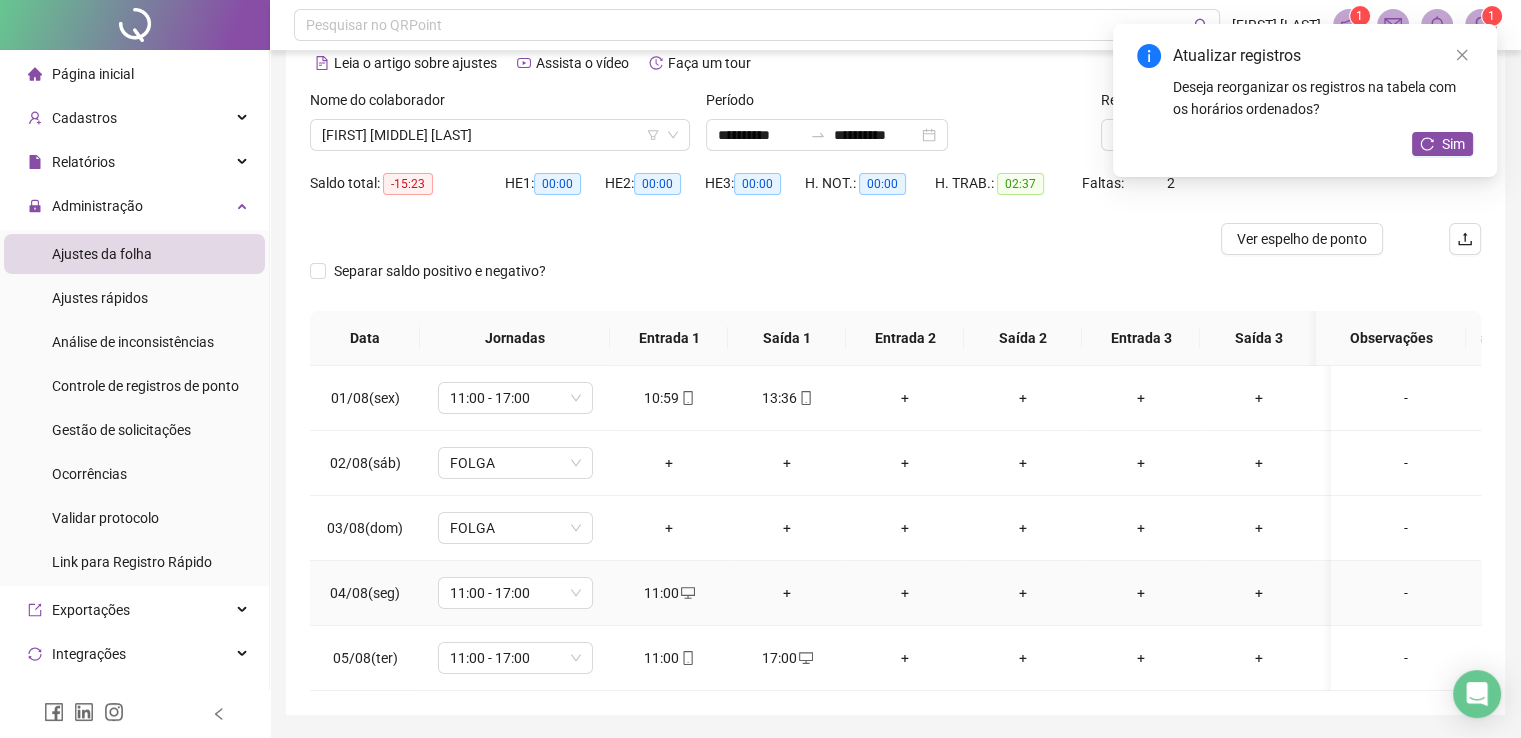 click on "+" at bounding box center [787, 593] 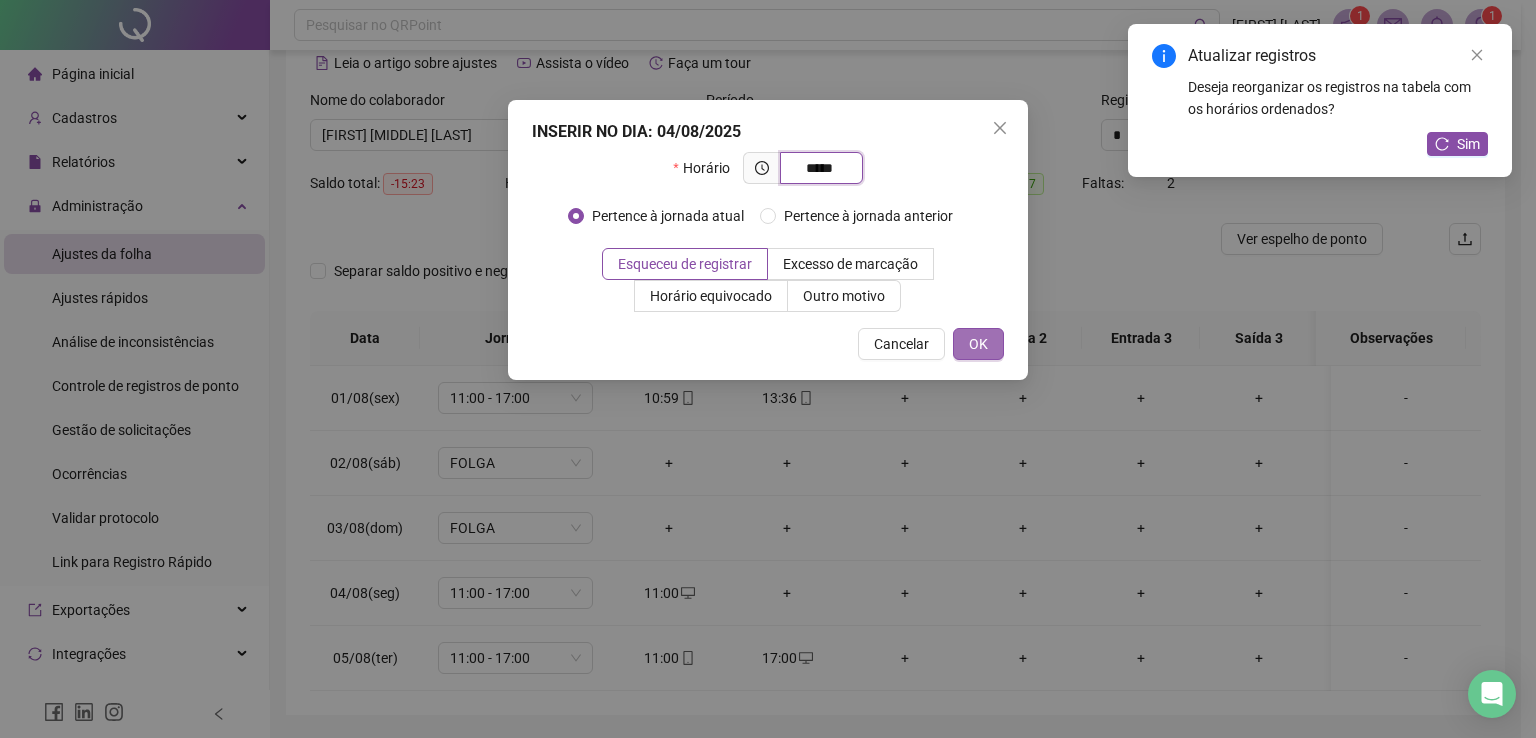 type on "*****" 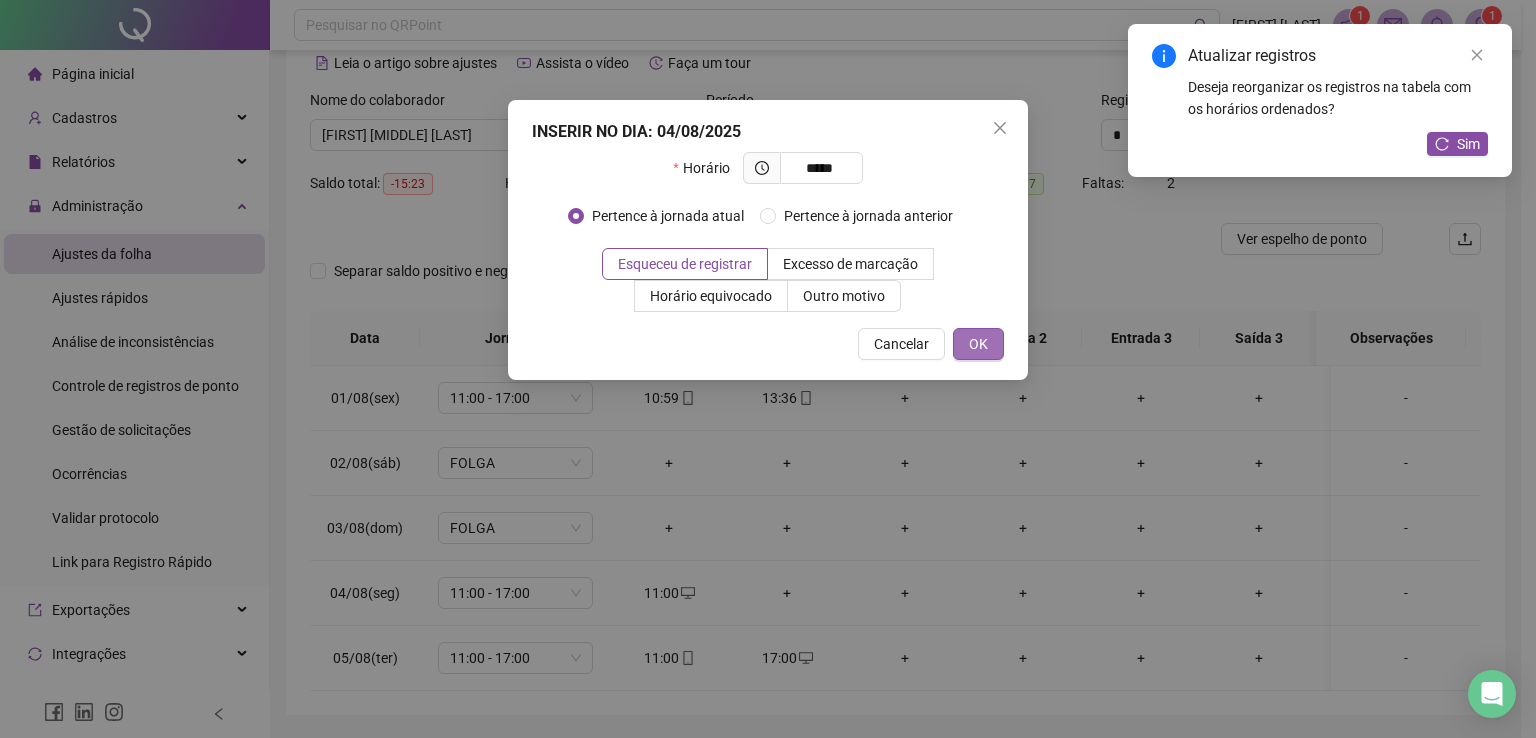click on "OK" at bounding box center [978, 344] 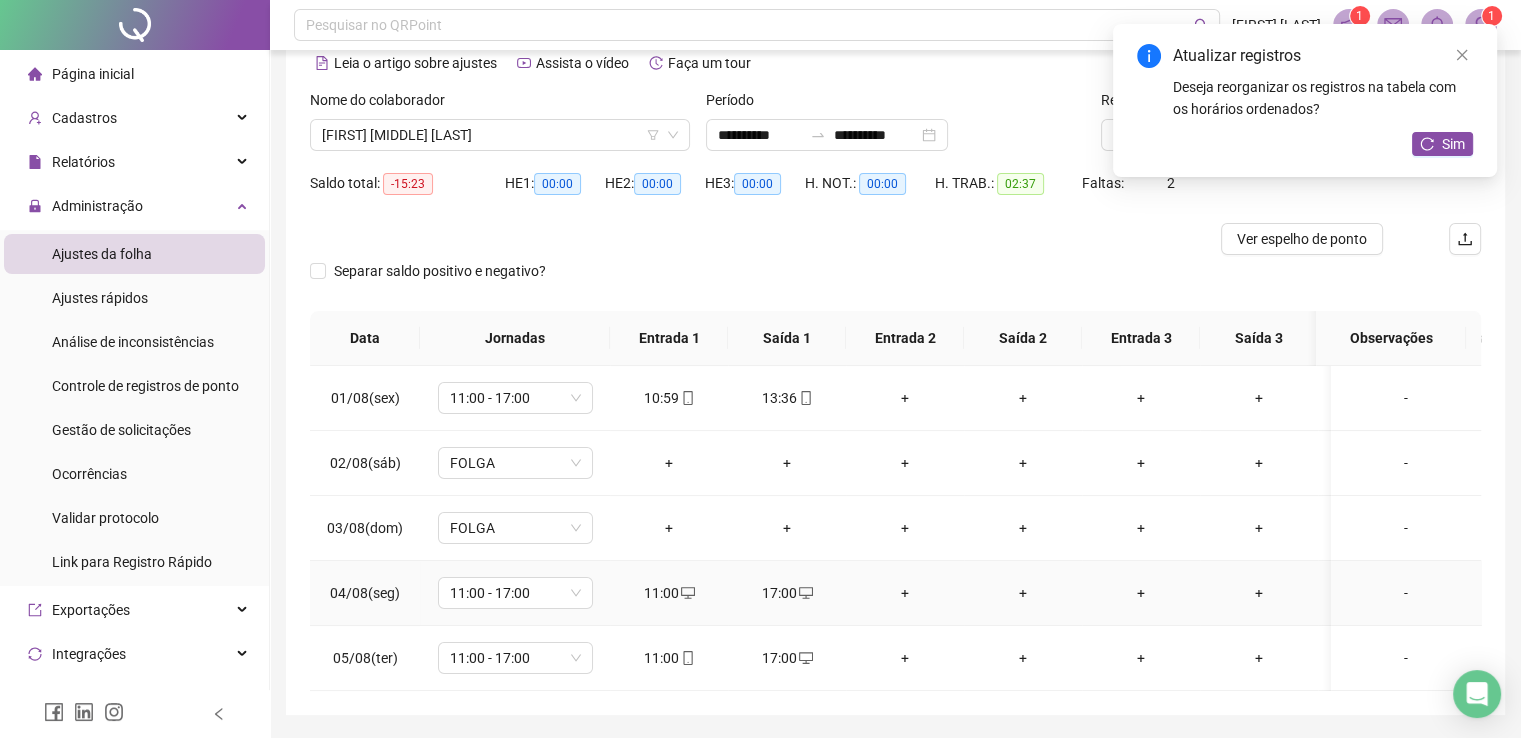 click on "17:00" at bounding box center (787, 593) 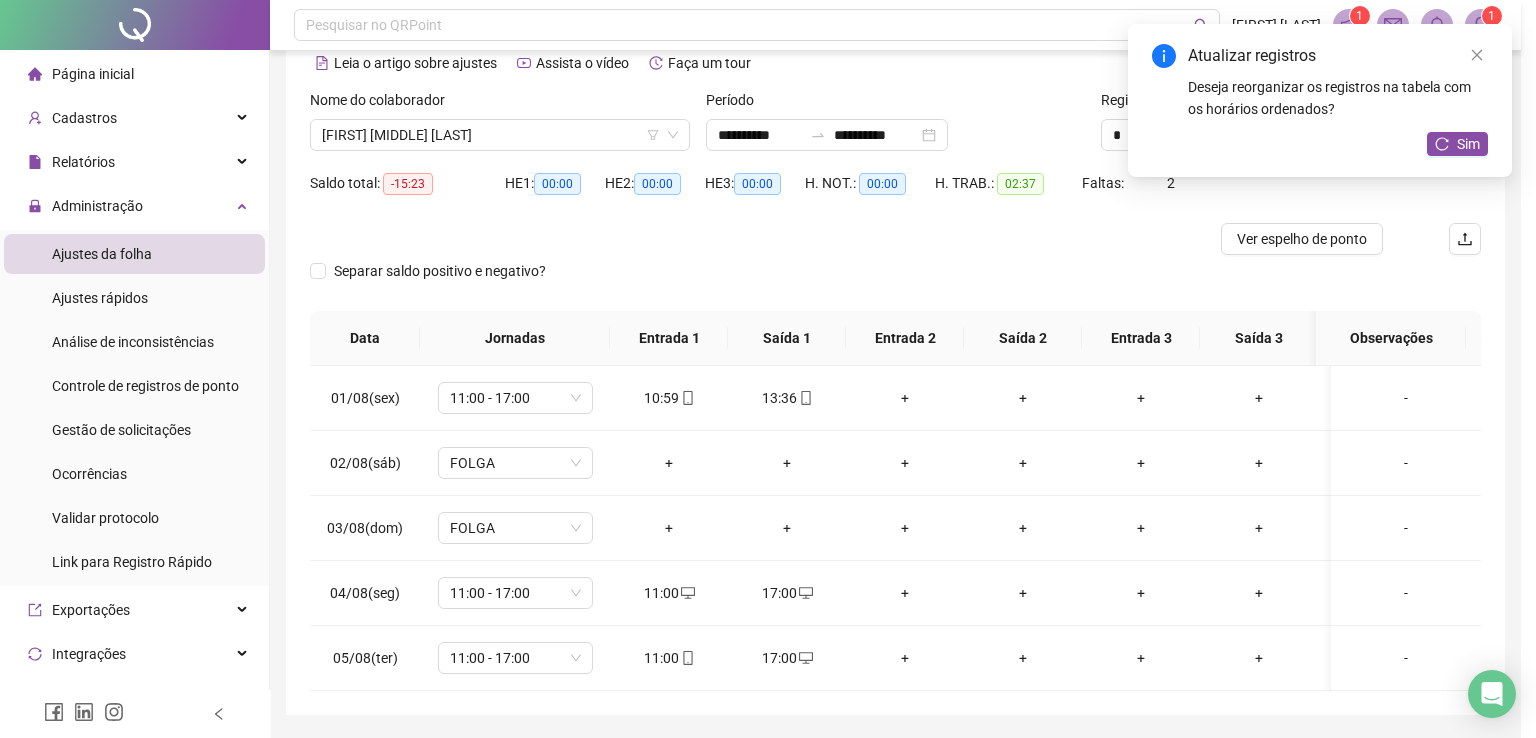 type on "**********" 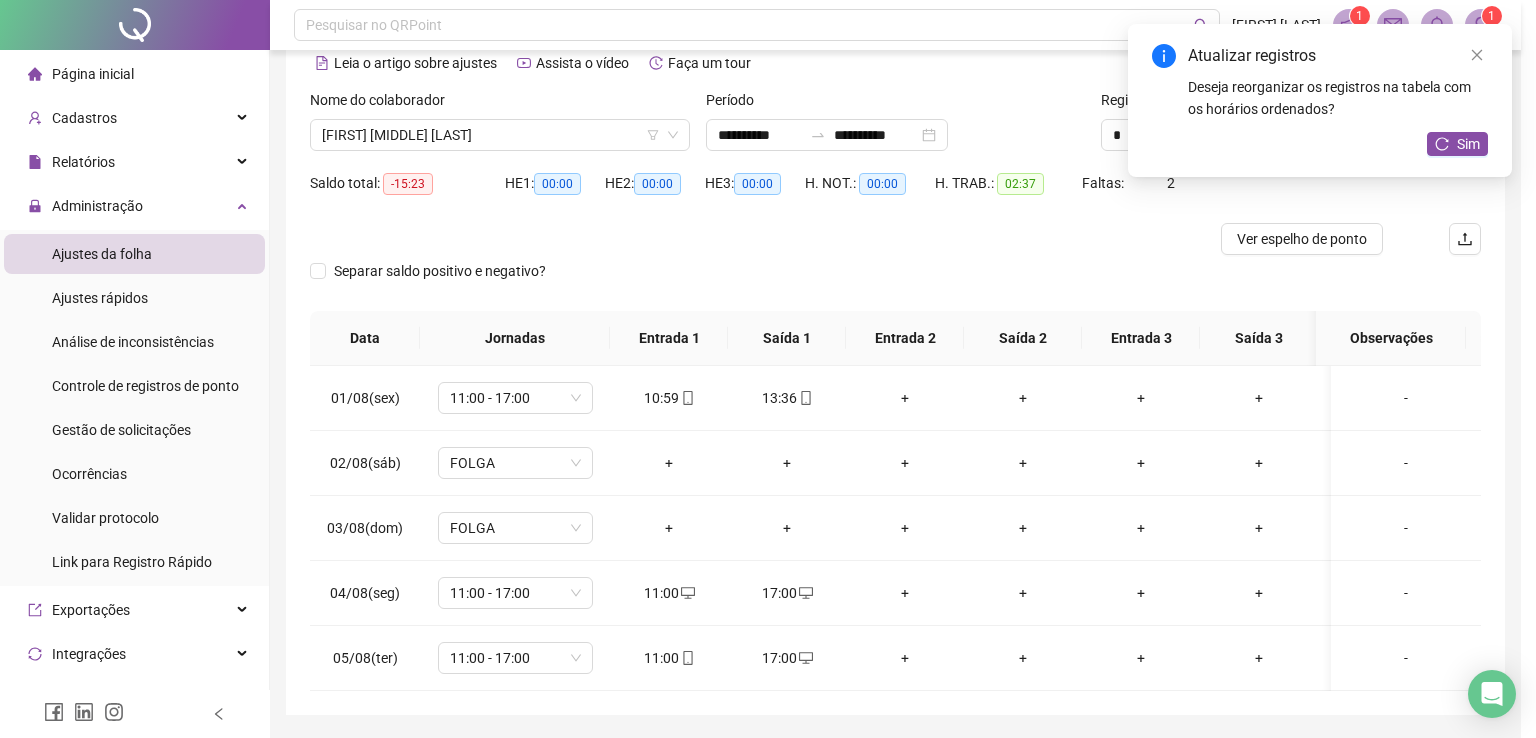 type on "**********" 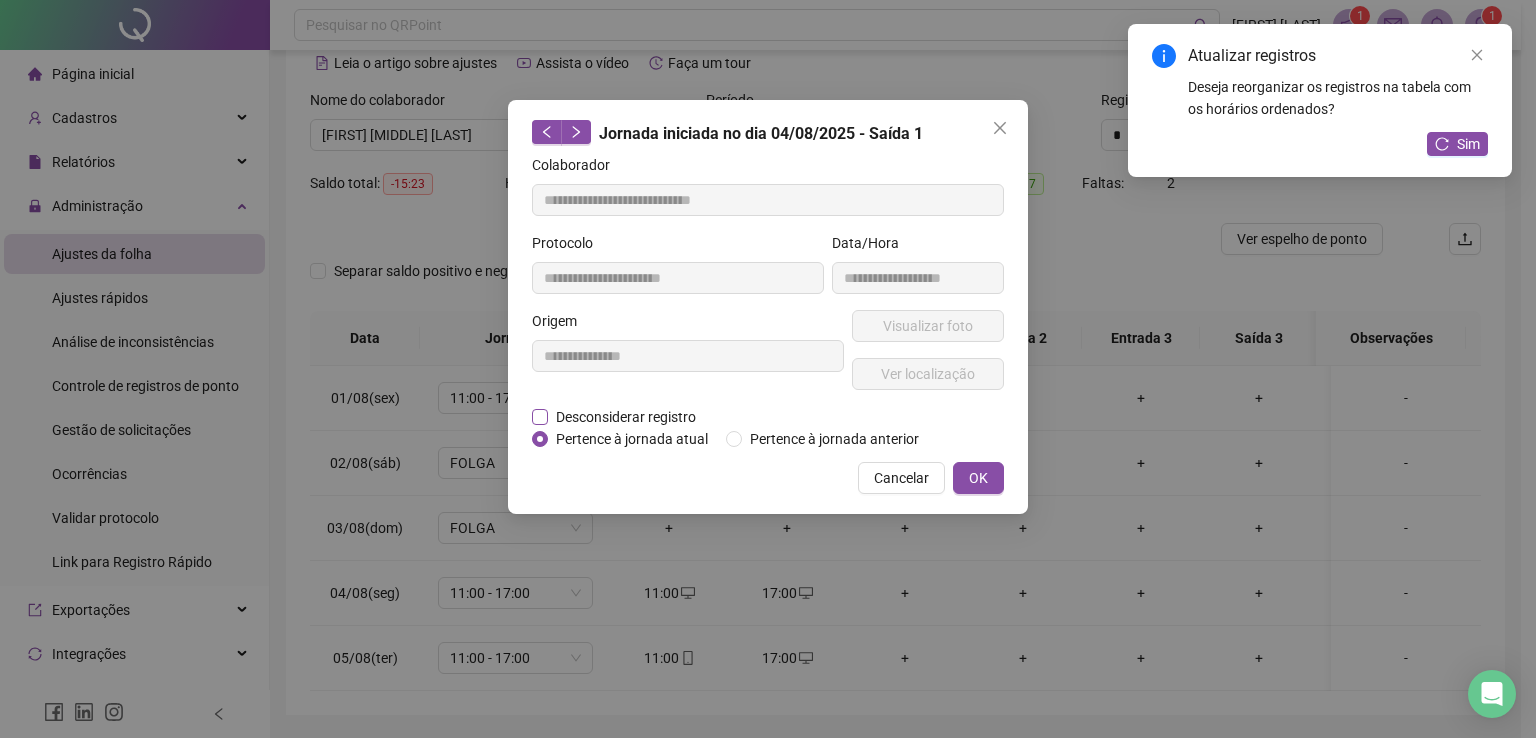 click on "Desconsiderar registro" at bounding box center (626, 417) 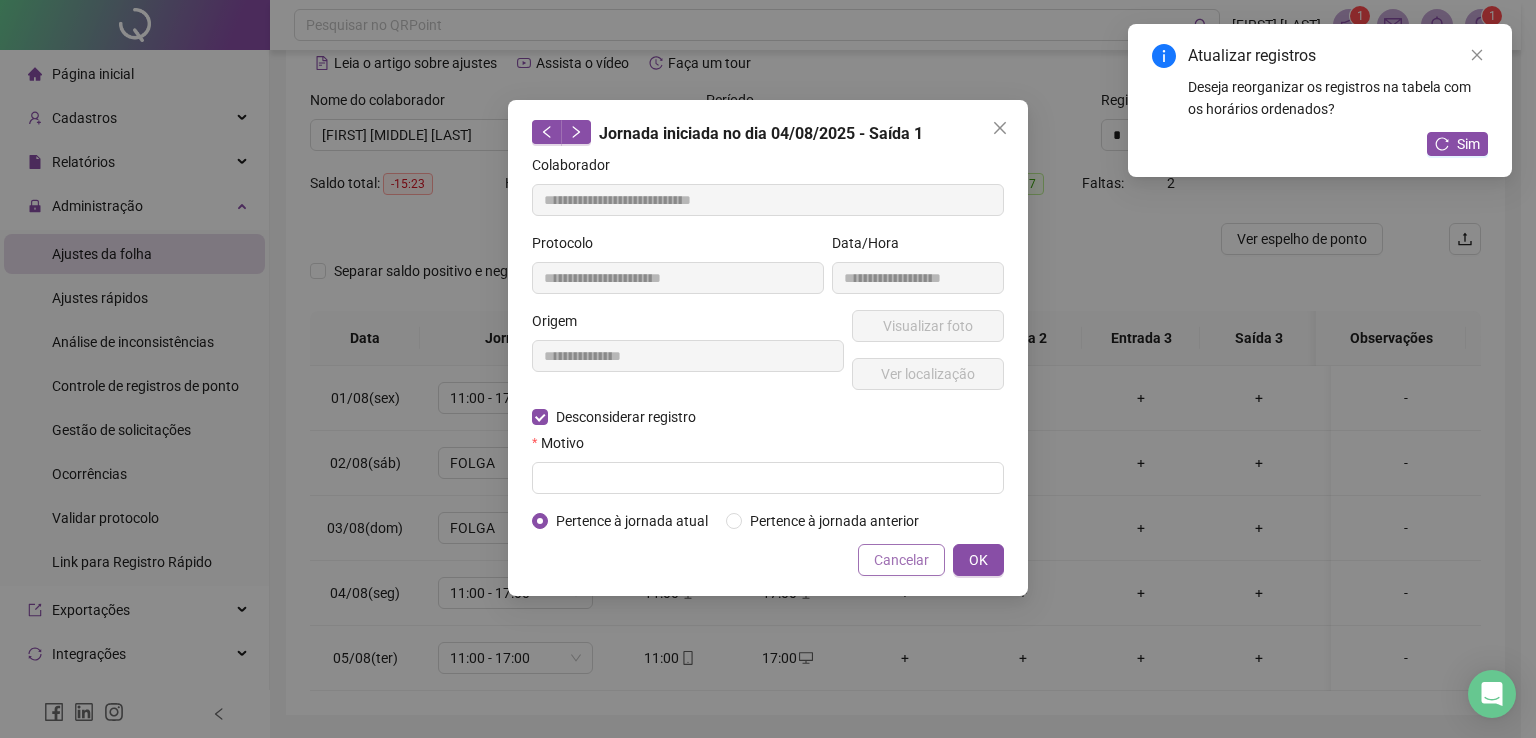 click on "Cancelar" at bounding box center [901, 560] 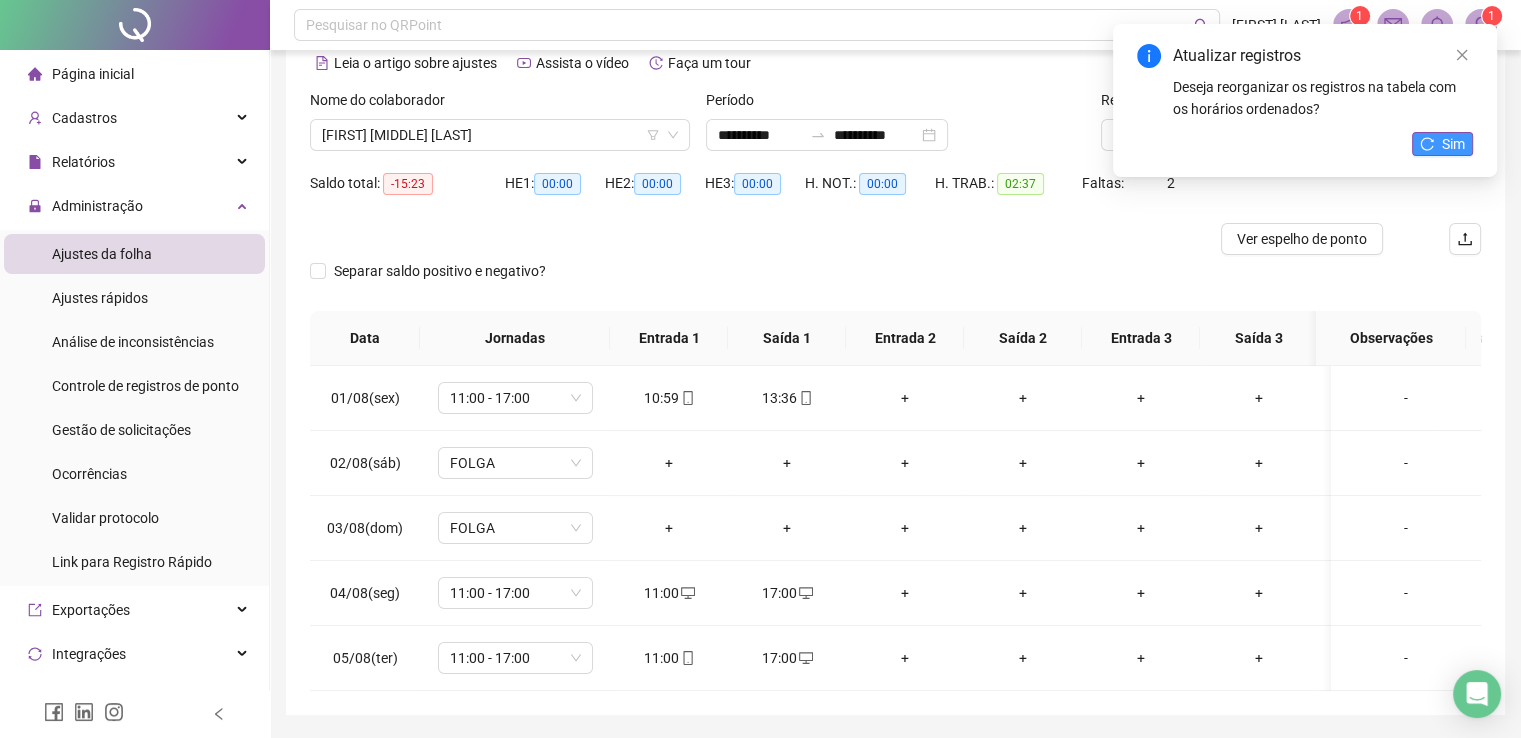 click on "Sim" at bounding box center [1453, 144] 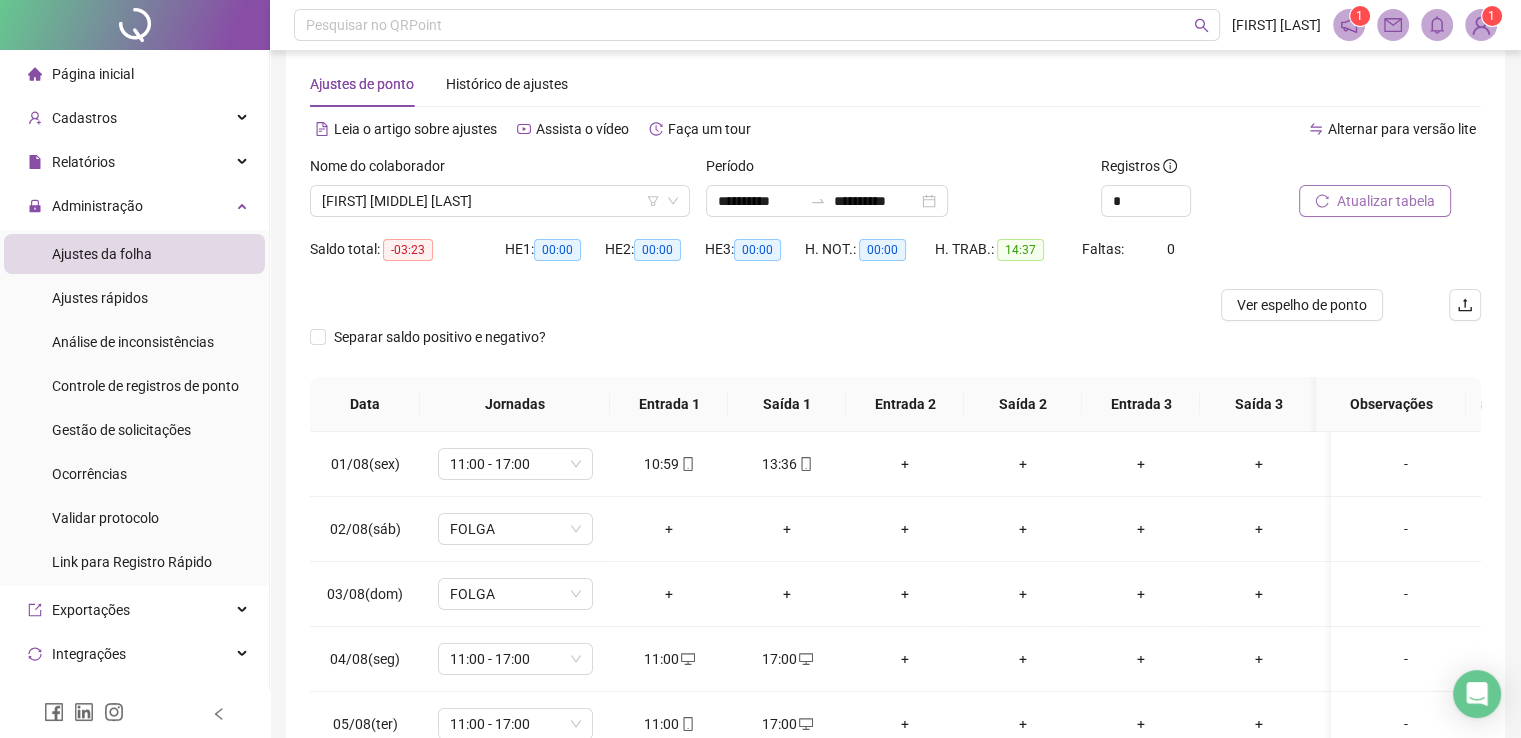 scroll, scrollTop: 27, scrollLeft: 0, axis: vertical 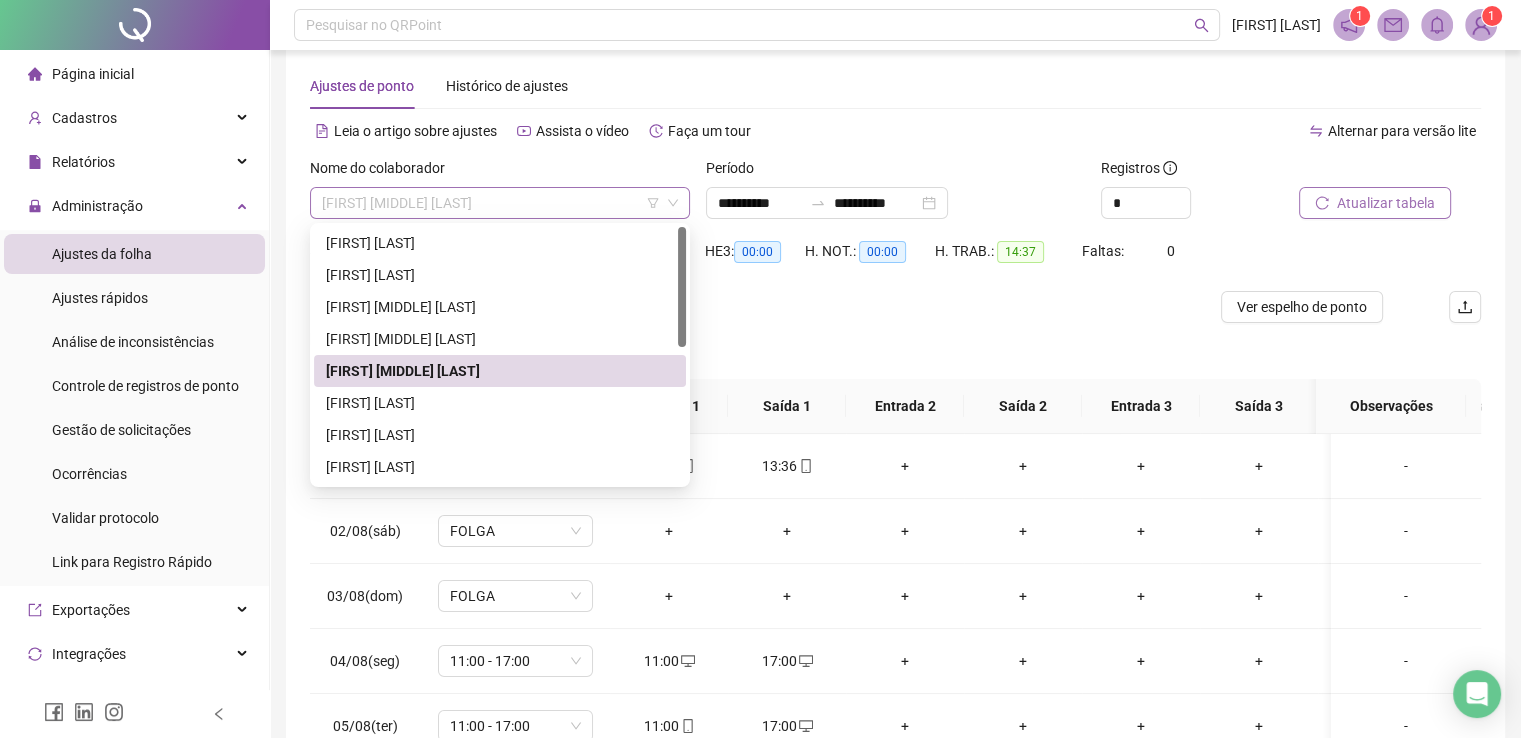 click on "[FIRST] [MIDDLE] [LAST]" at bounding box center [500, 203] 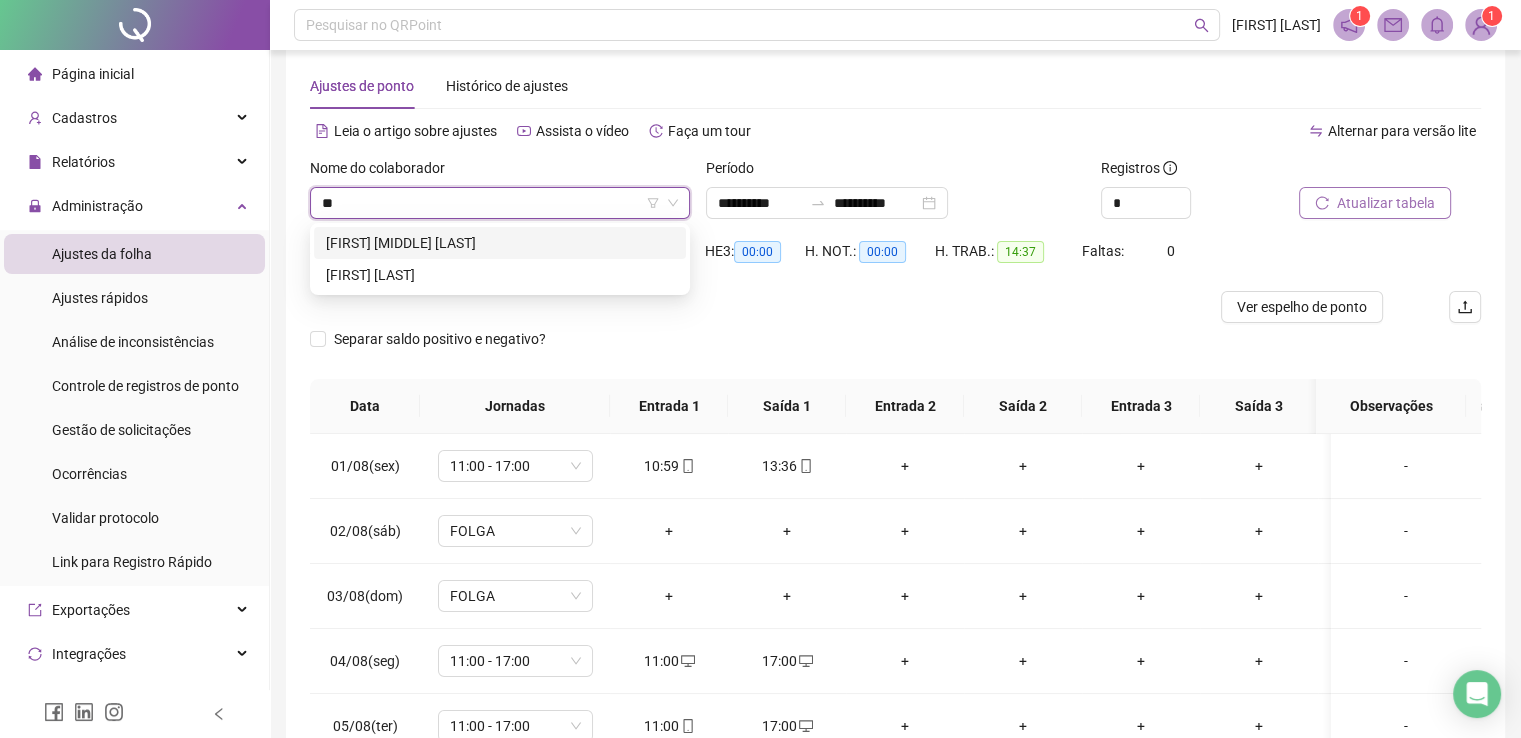 type on "***" 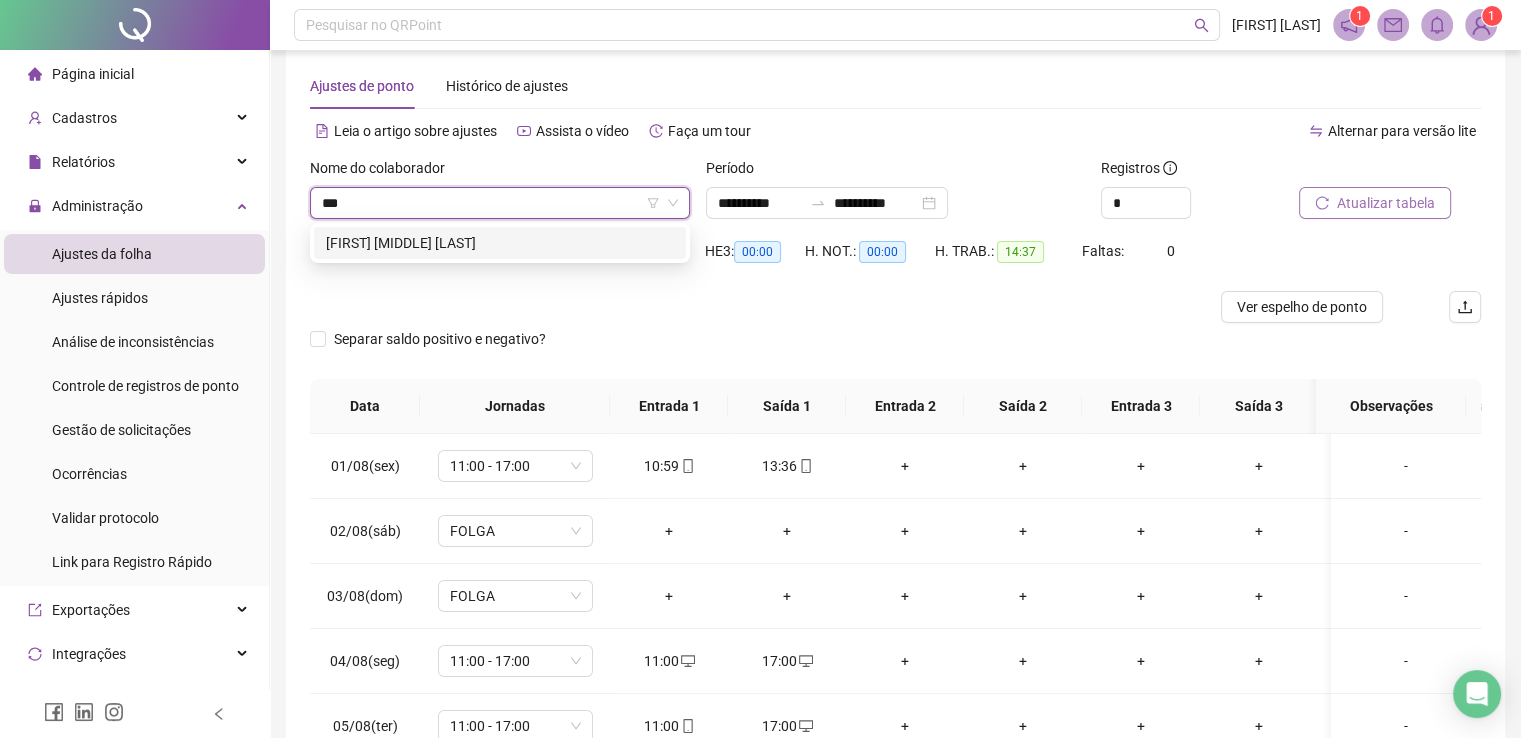 click on "[FIRST] [MIDDLE] [LAST]" at bounding box center (500, 243) 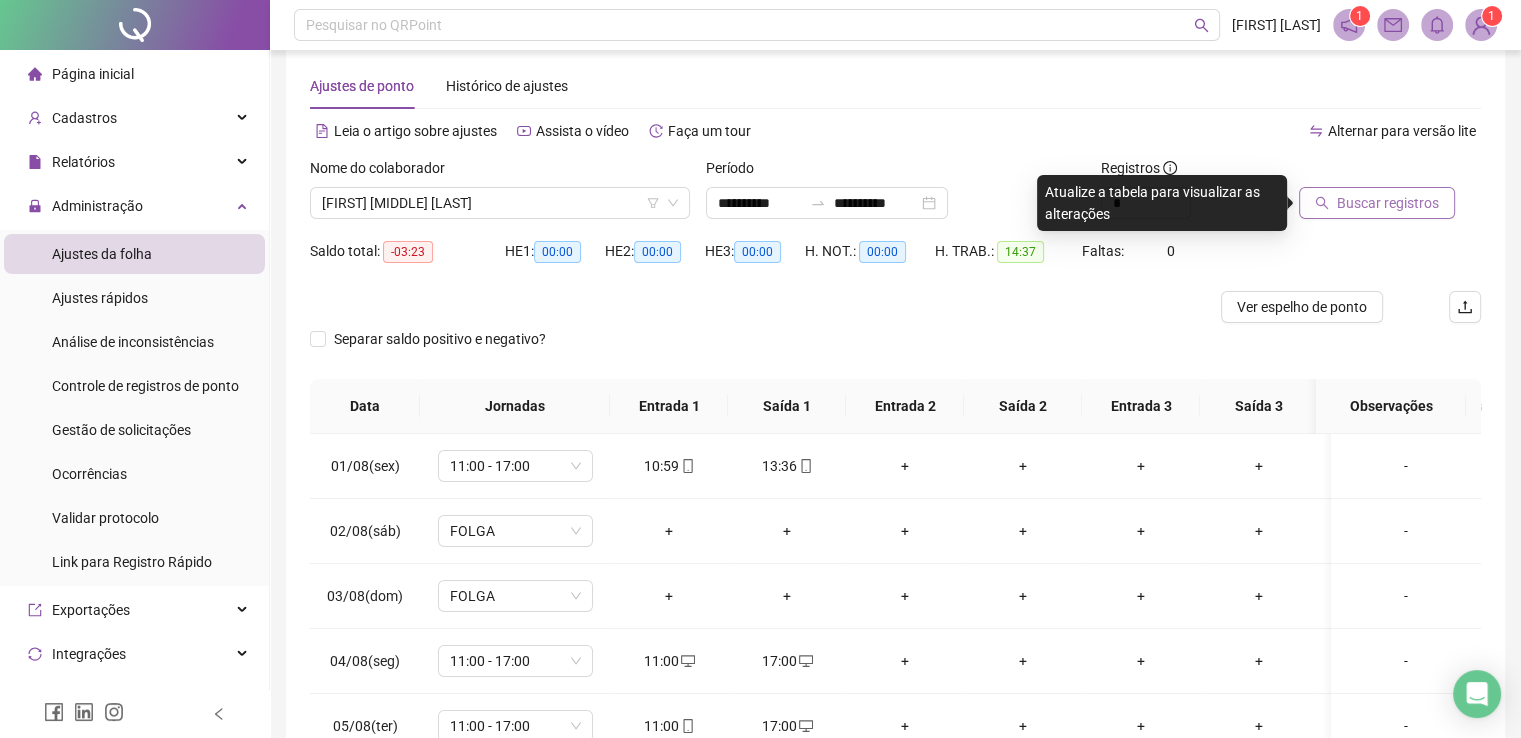 click on "Saldo total:   -03:23 HE 1:   00:00 HE 2:   00:00 HE 3:   00:00 H. NOT.:   00:00 H. TRAB.:   14:37 Faltas:   0" at bounding box center [895, 263] 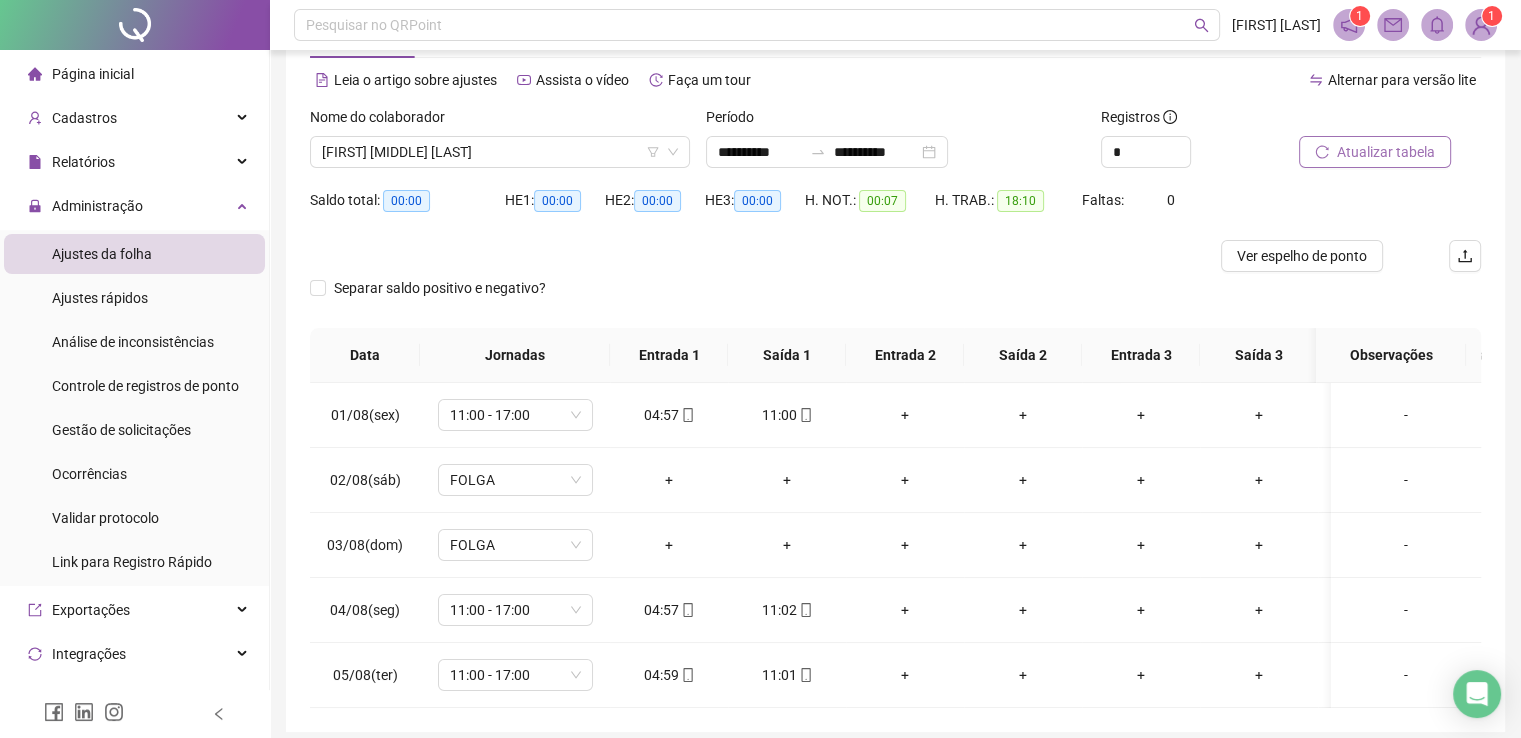 scroll, scrollTop: 172, scrollLeft: 0, axis: vertical 